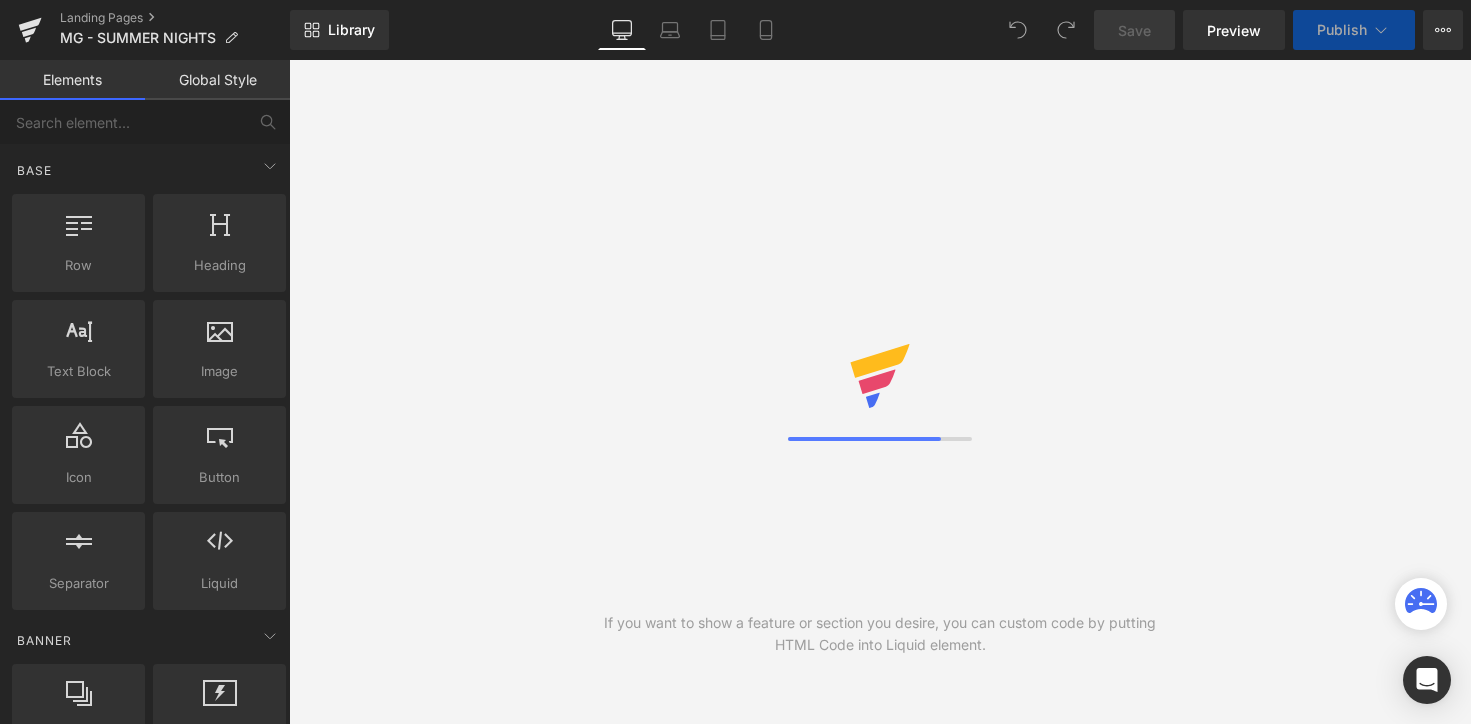 scroll, scrollTop: 0, scrollLeft: 0, axis: both 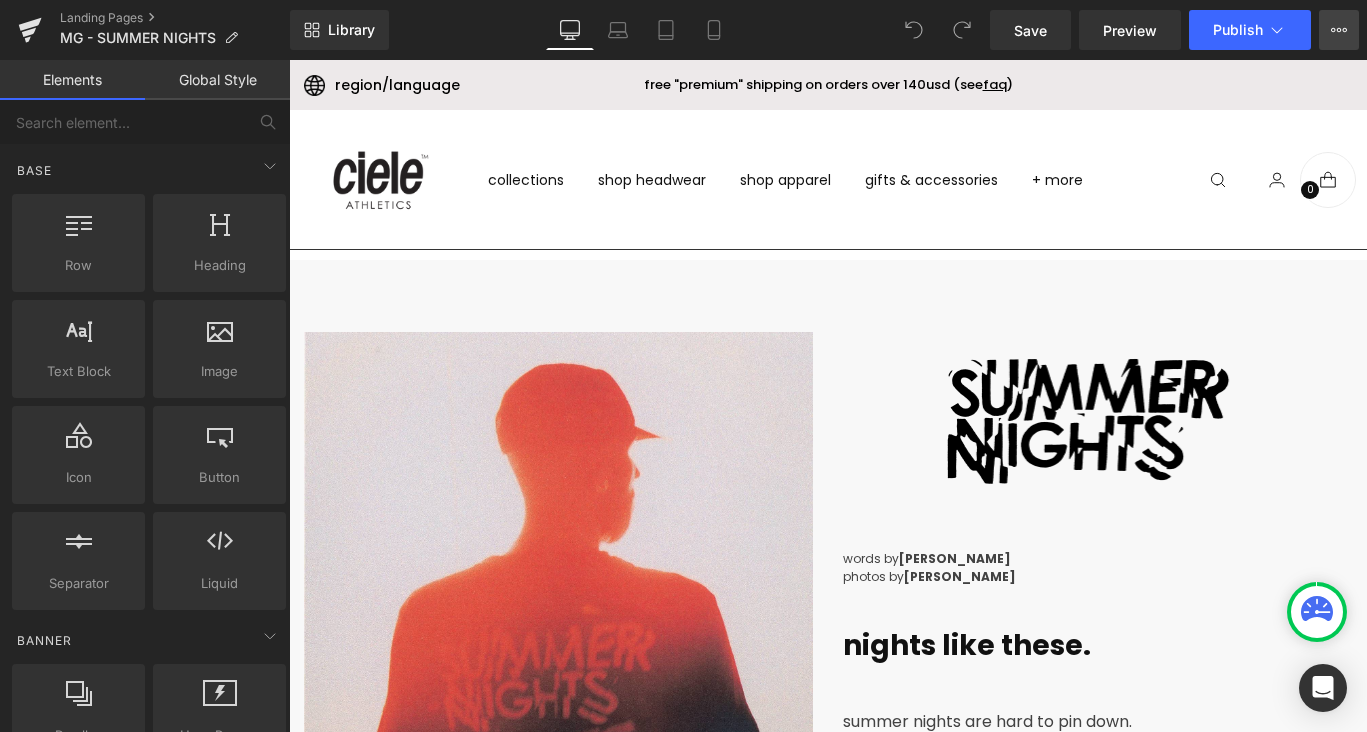 click 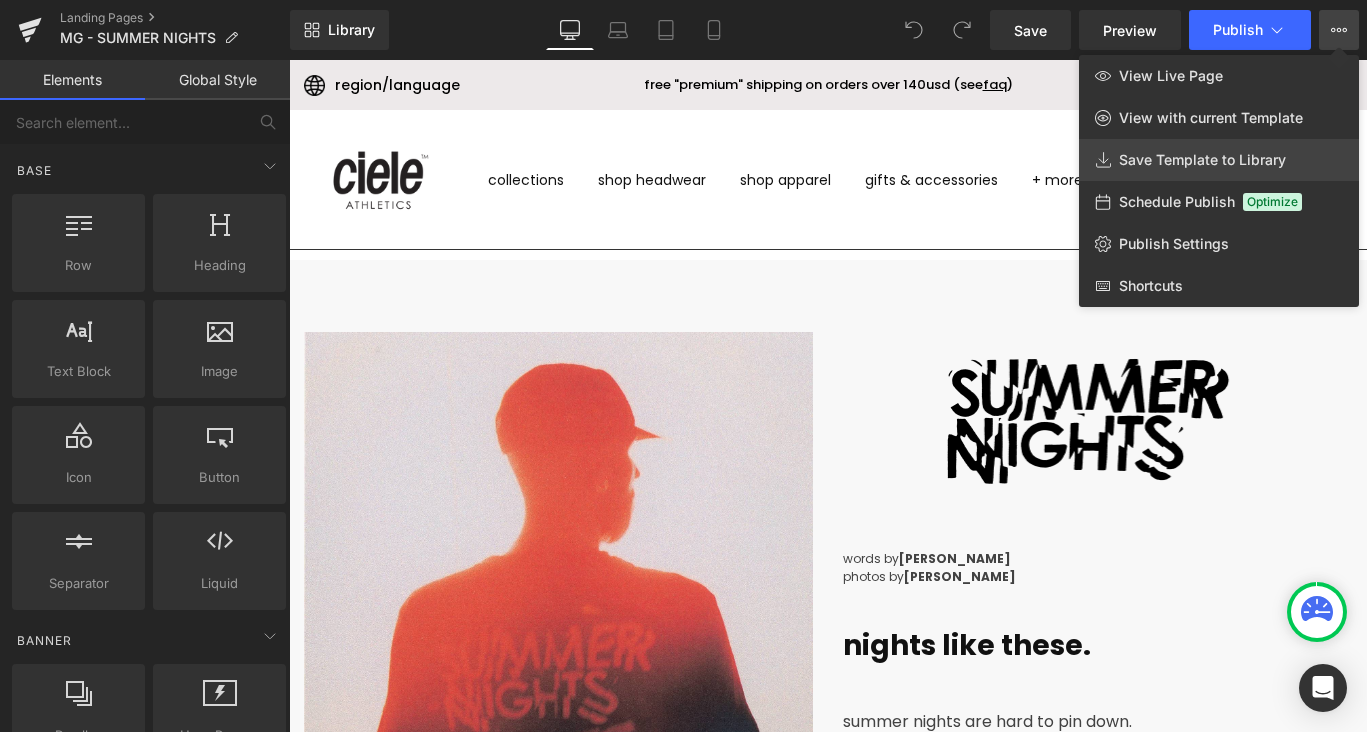 click on "Save Template to Library" at bounding box center [1202, 160] 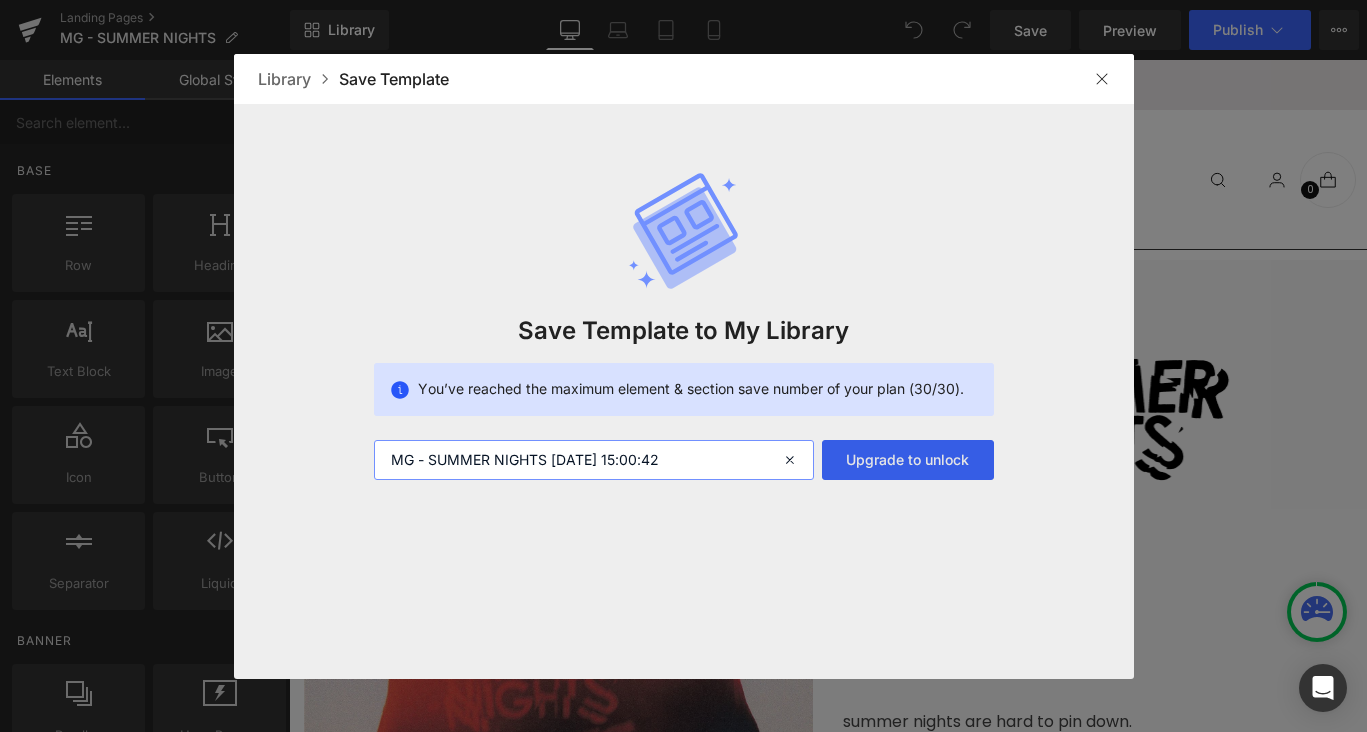 drag, startPoint x: 553, startPoint y: 460, endPoint x: 863, endPoint y: 458, distance: 310.00644 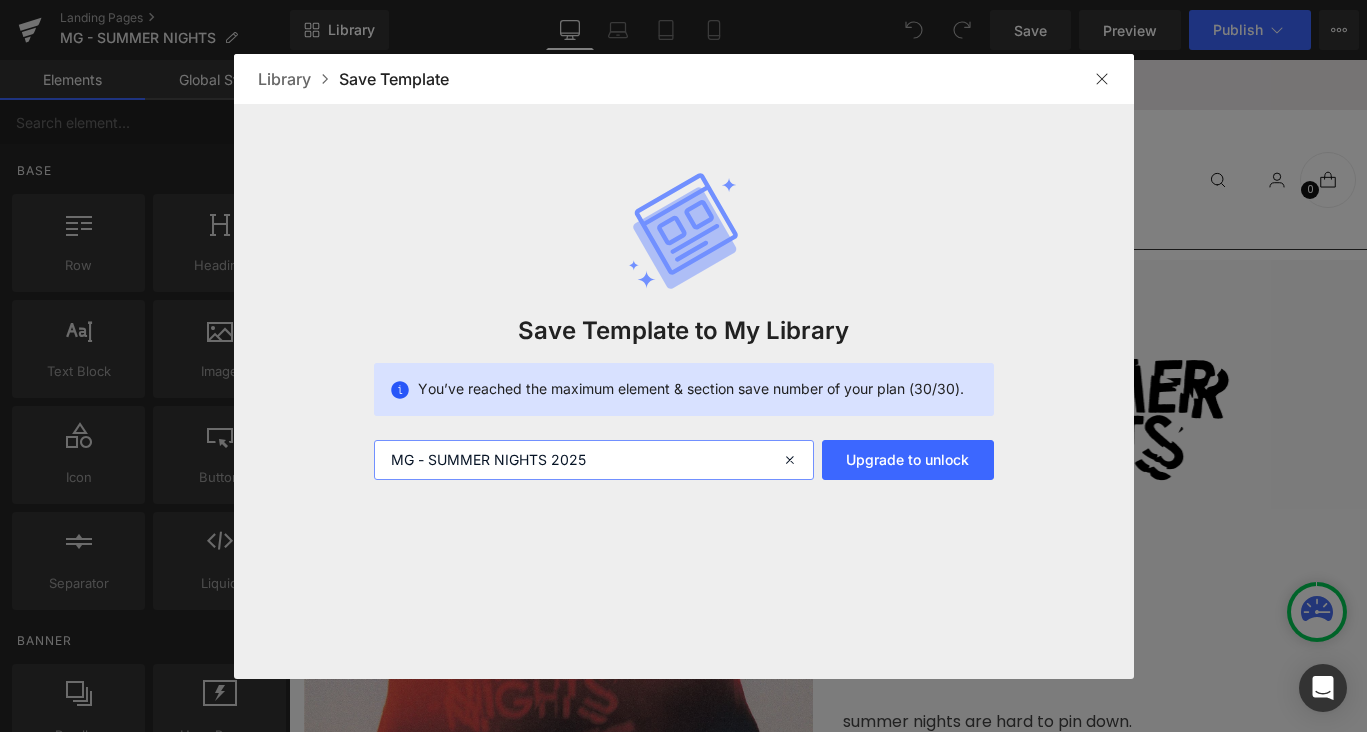 type on "MG - SUMMER NIGHTS 2025" 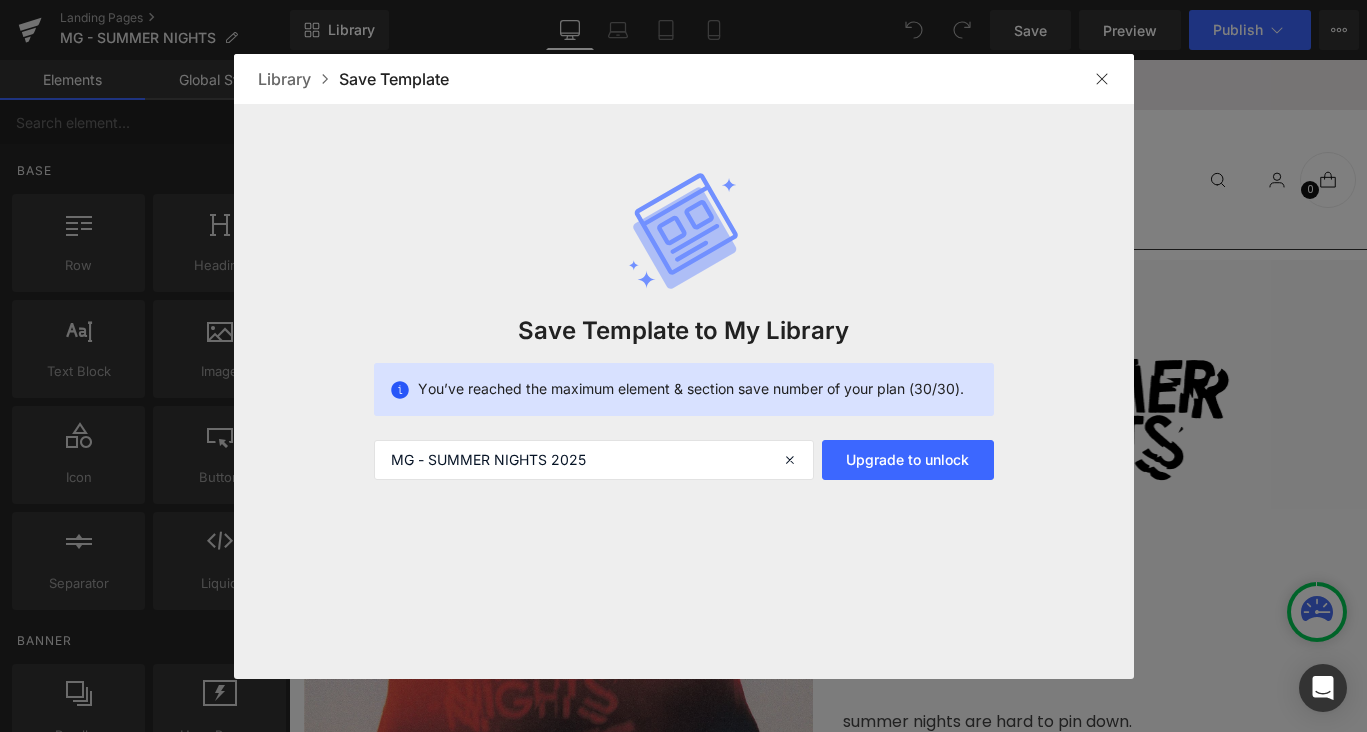 click at bounding box center [1102, 79] 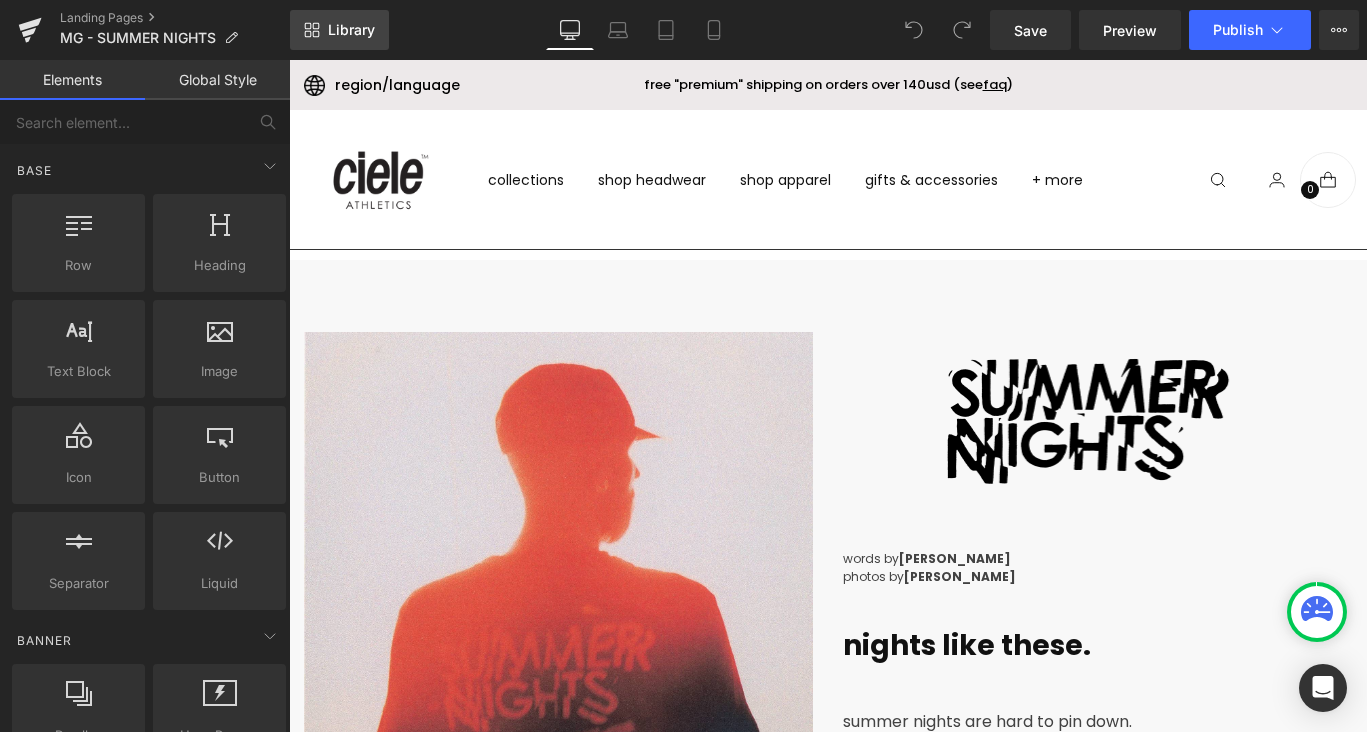 click on "Library" at bounding box center (339, 30) 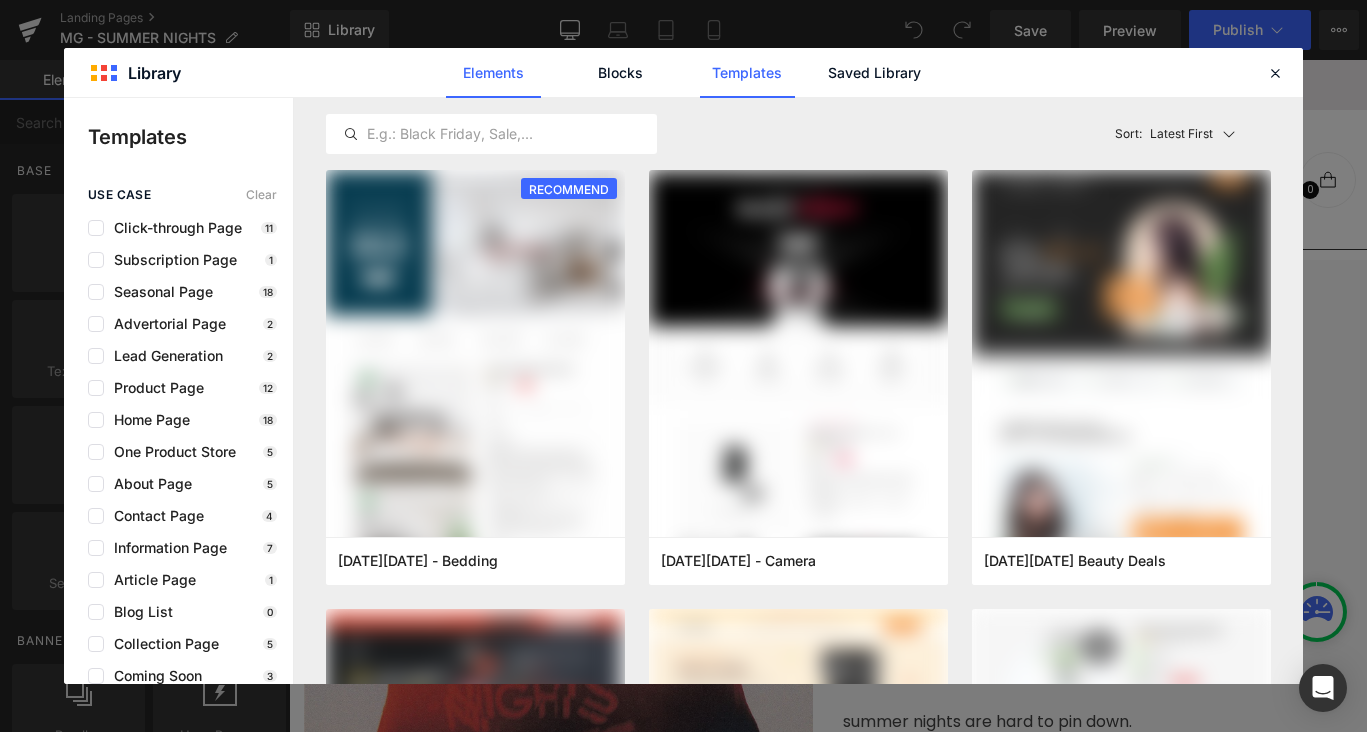 click on "Elements" 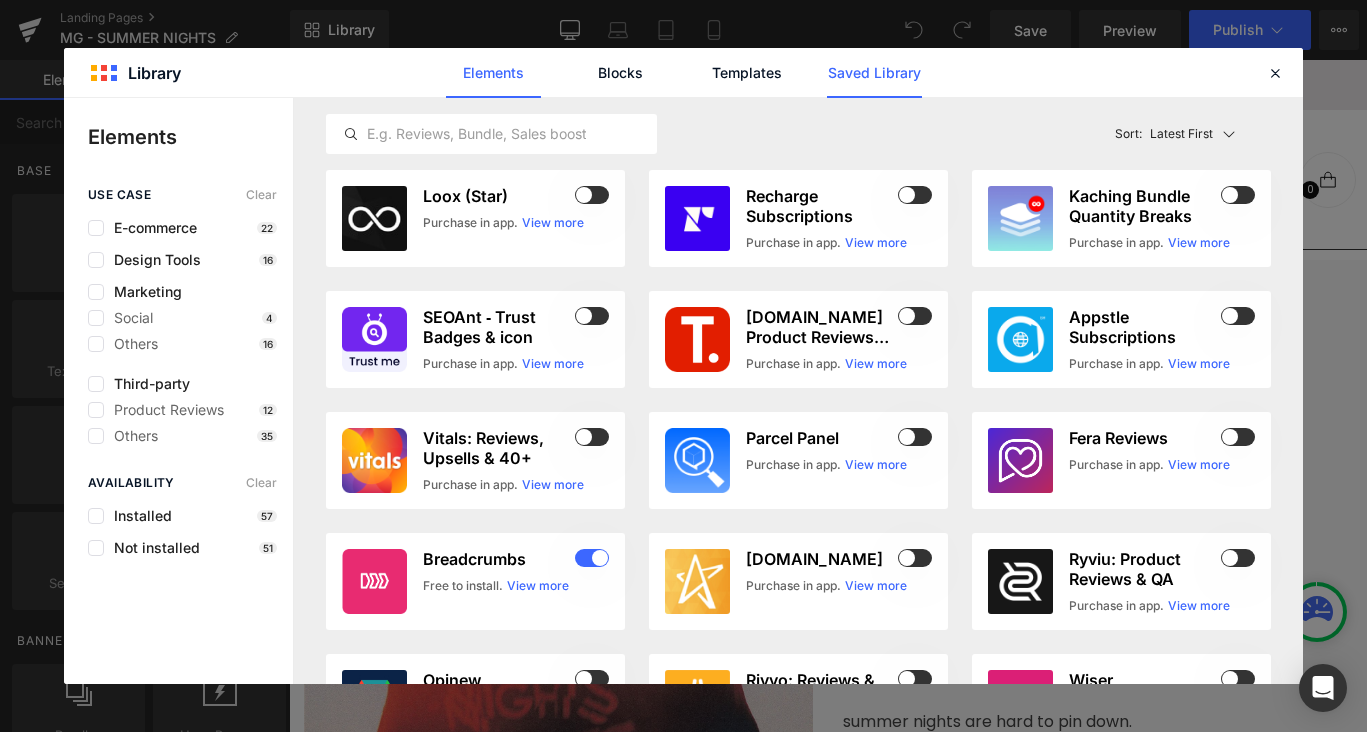 click on "Saved Library" 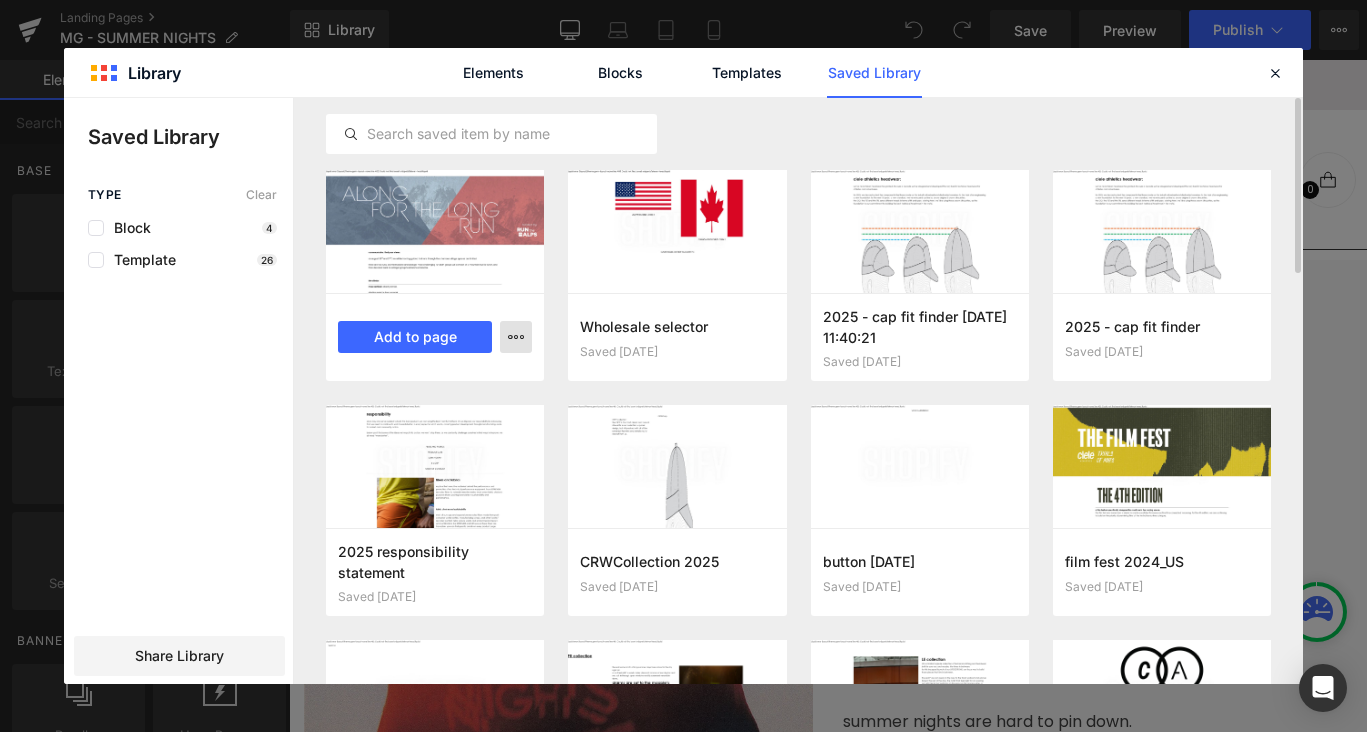 click 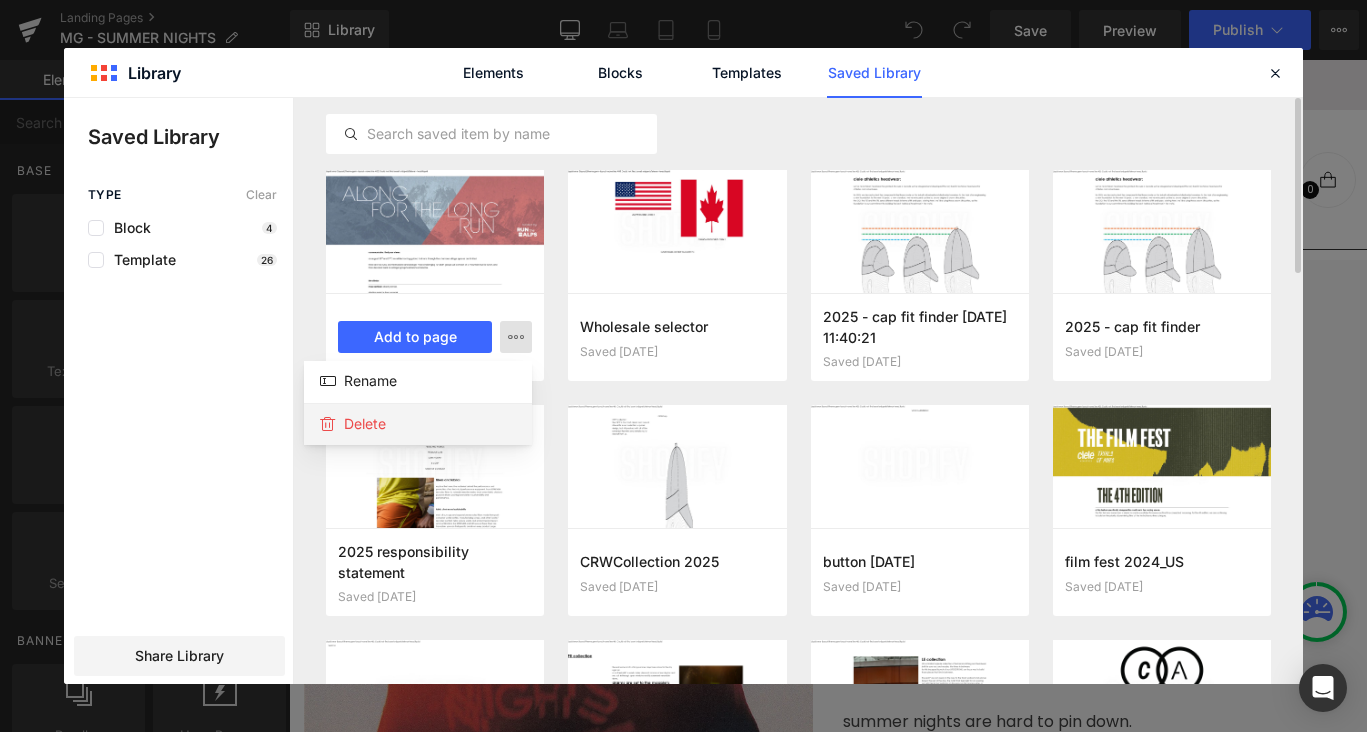 click on "Delete" 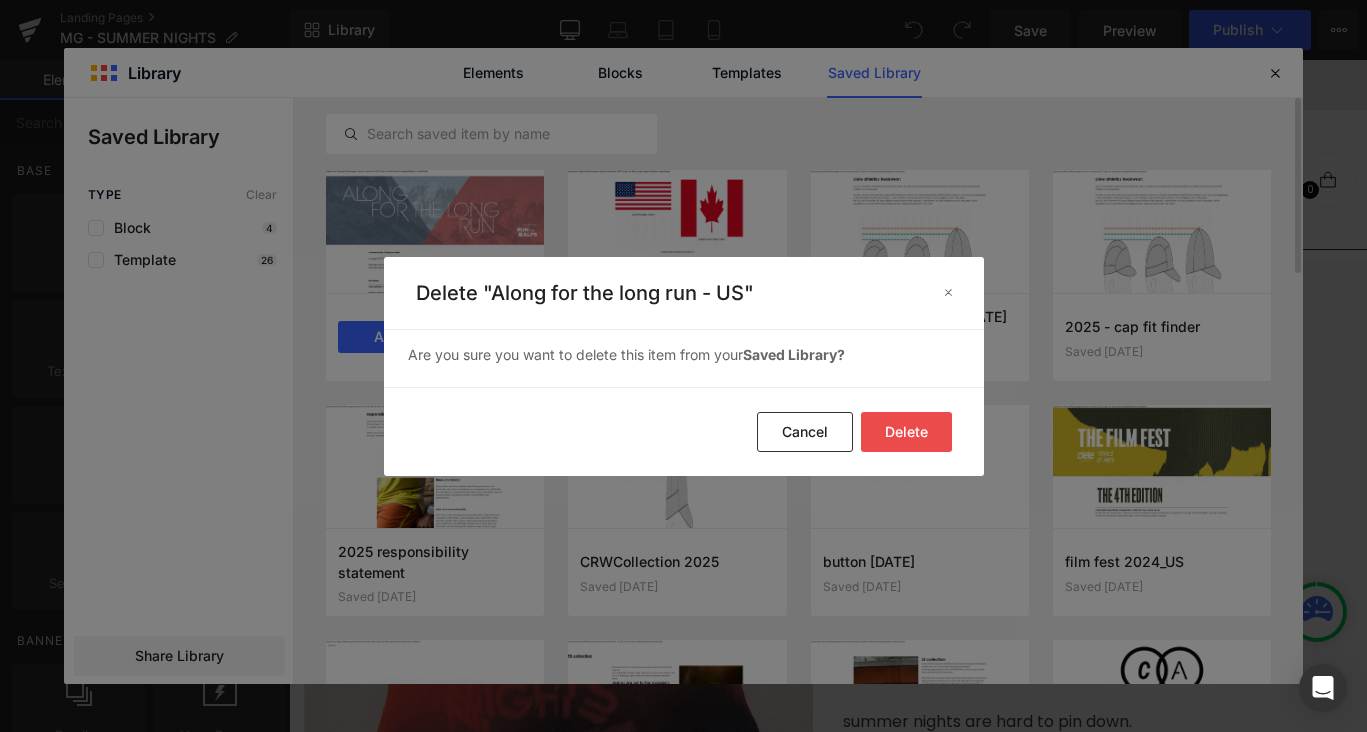 click on "Delete" 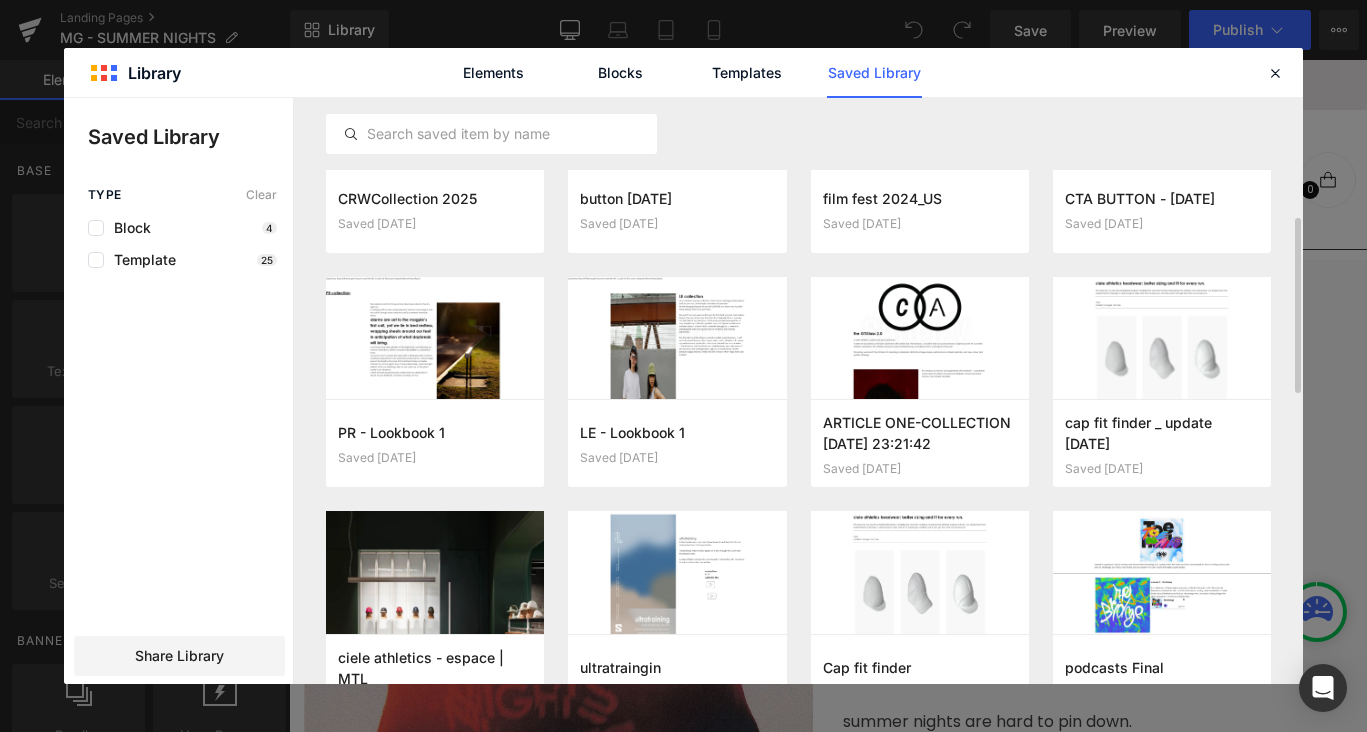 scroll, scrollTop: 373, scrollLeft: 0, axis: vertical 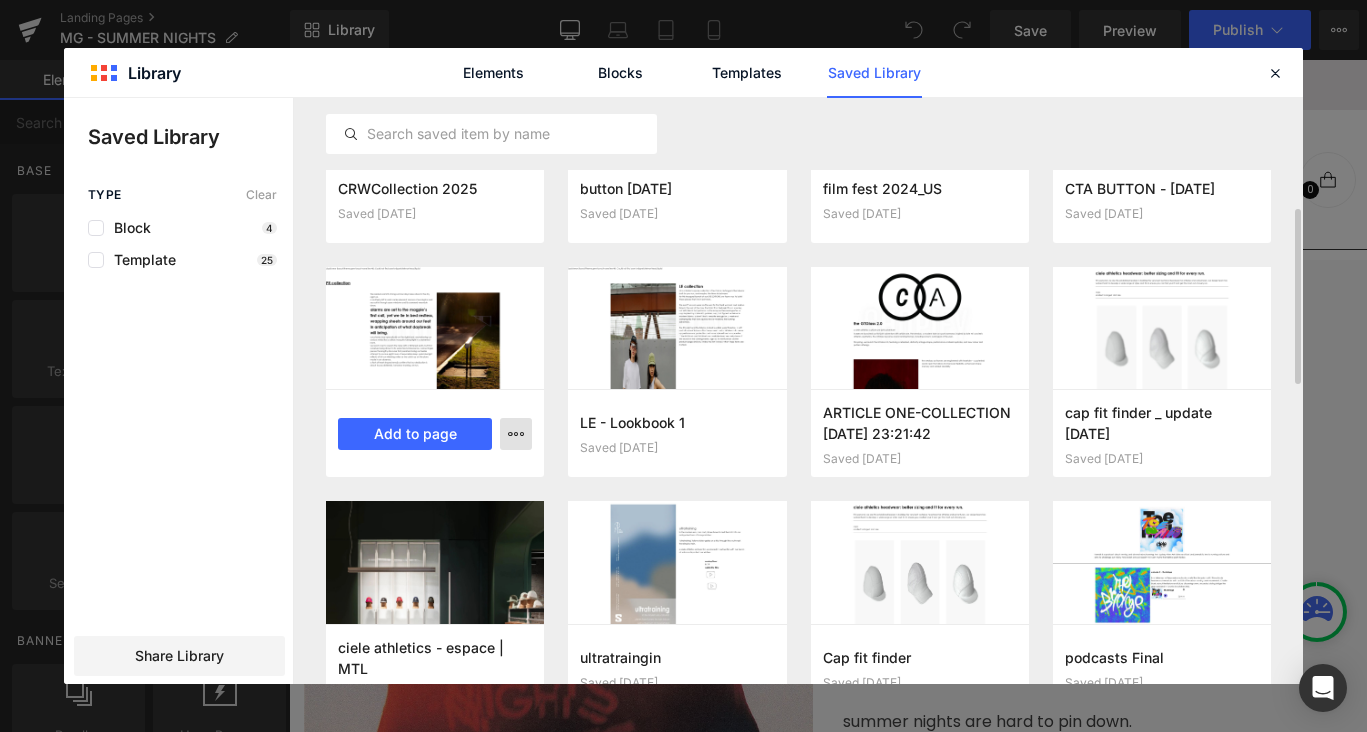 click at bounding box center (516, 434) 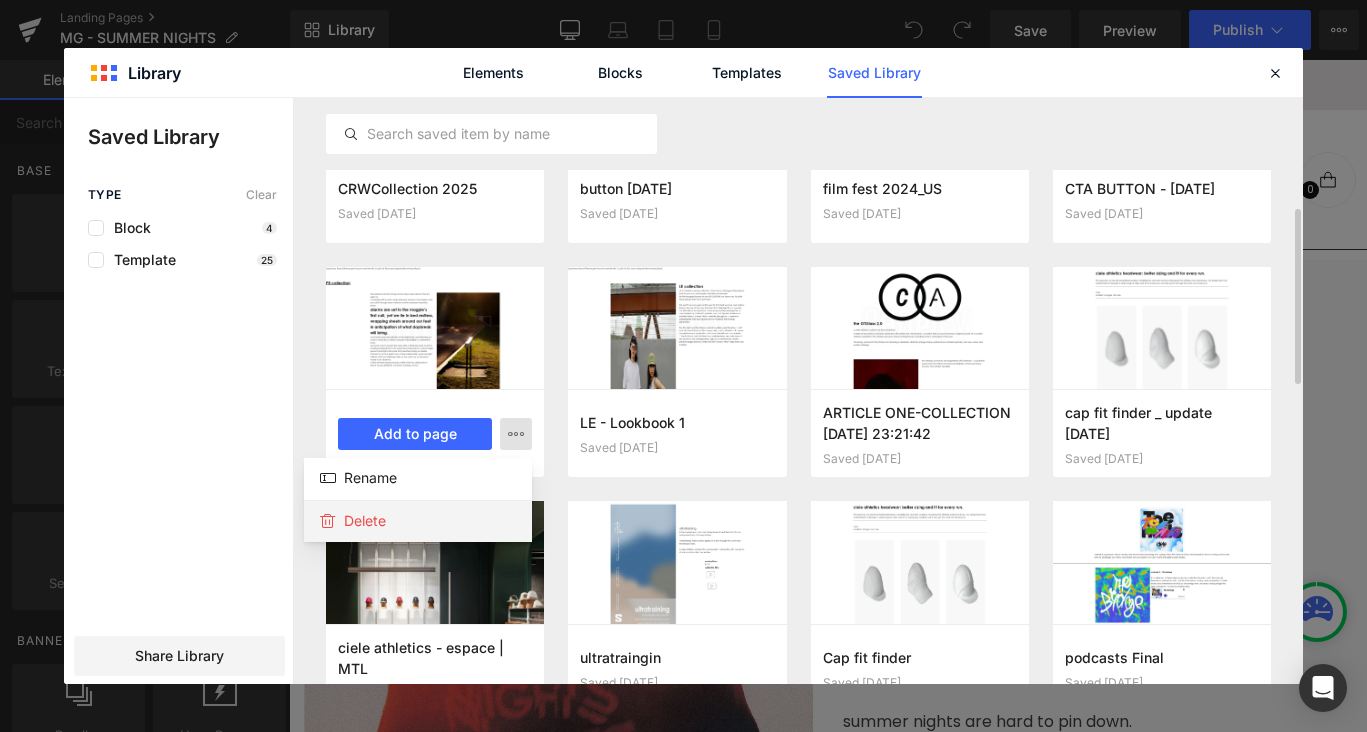 click on "Delete" 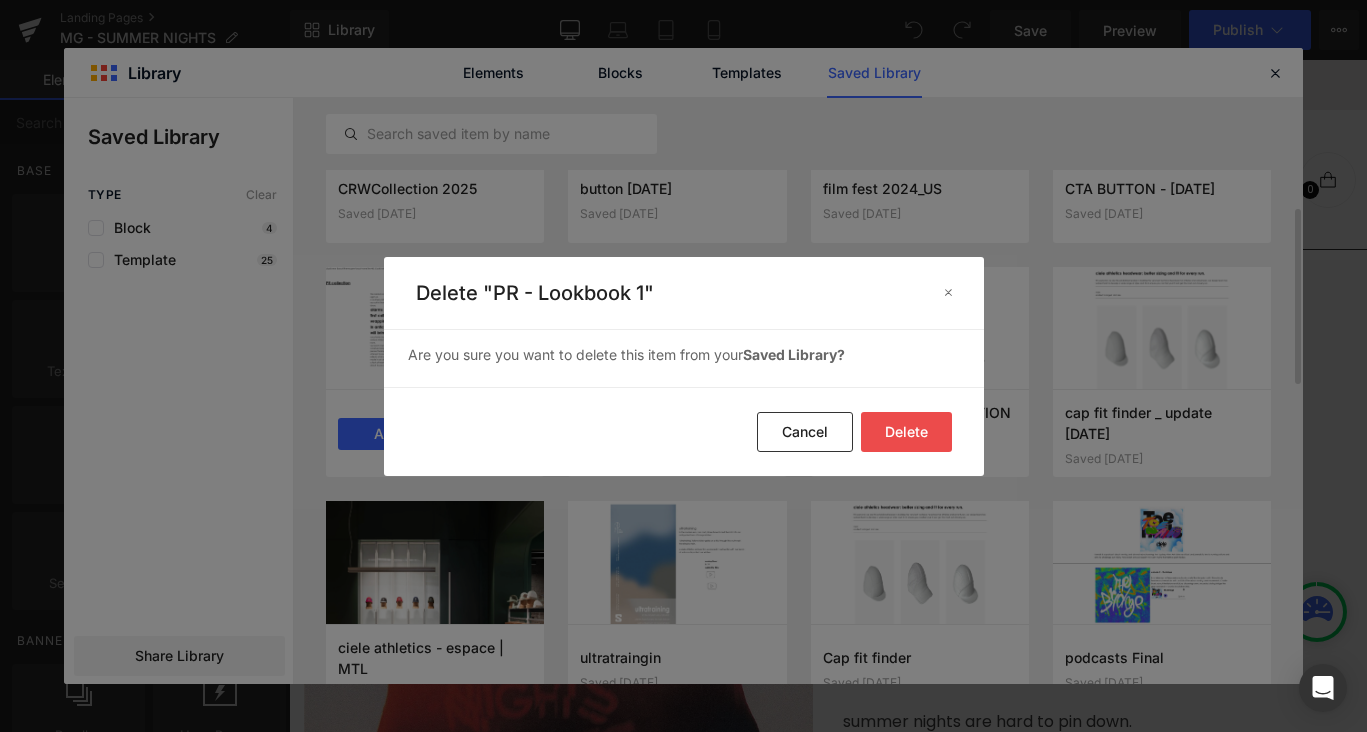 click on "Delete" 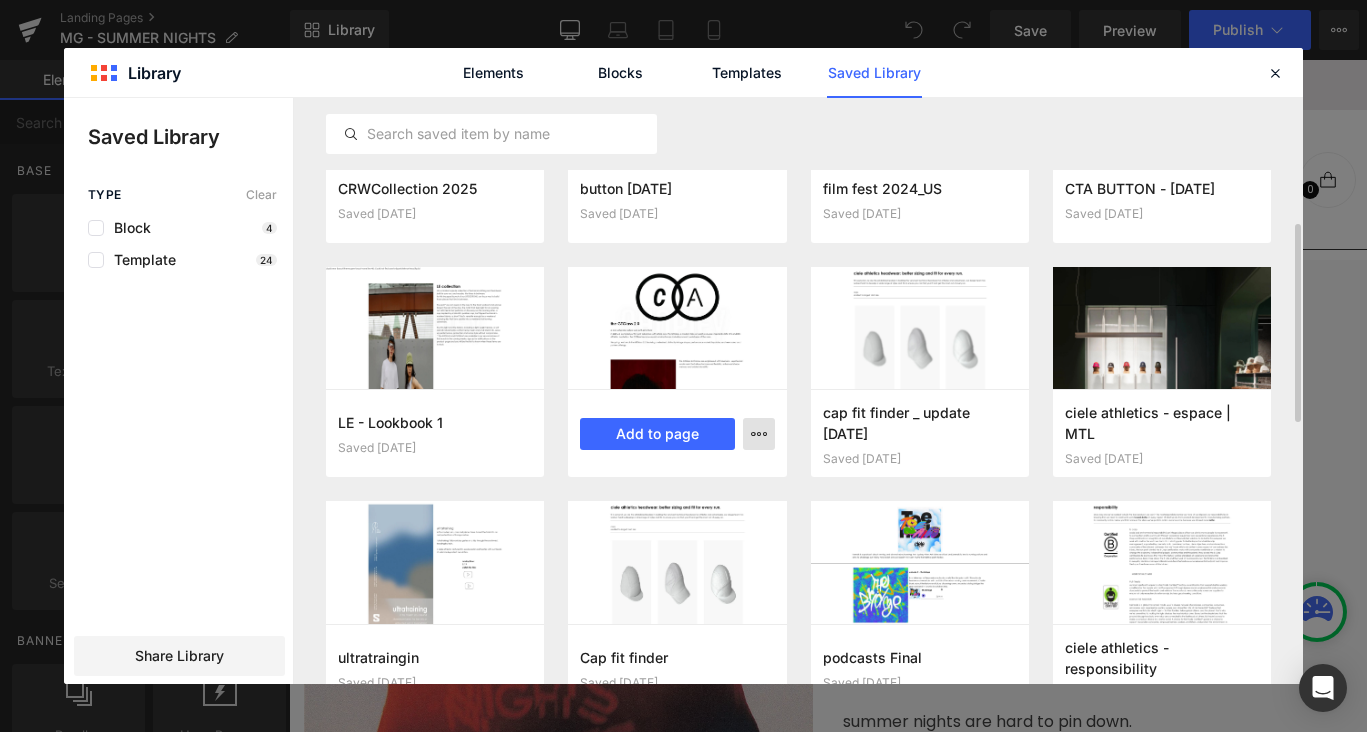 click at bounding box center [759, 434] 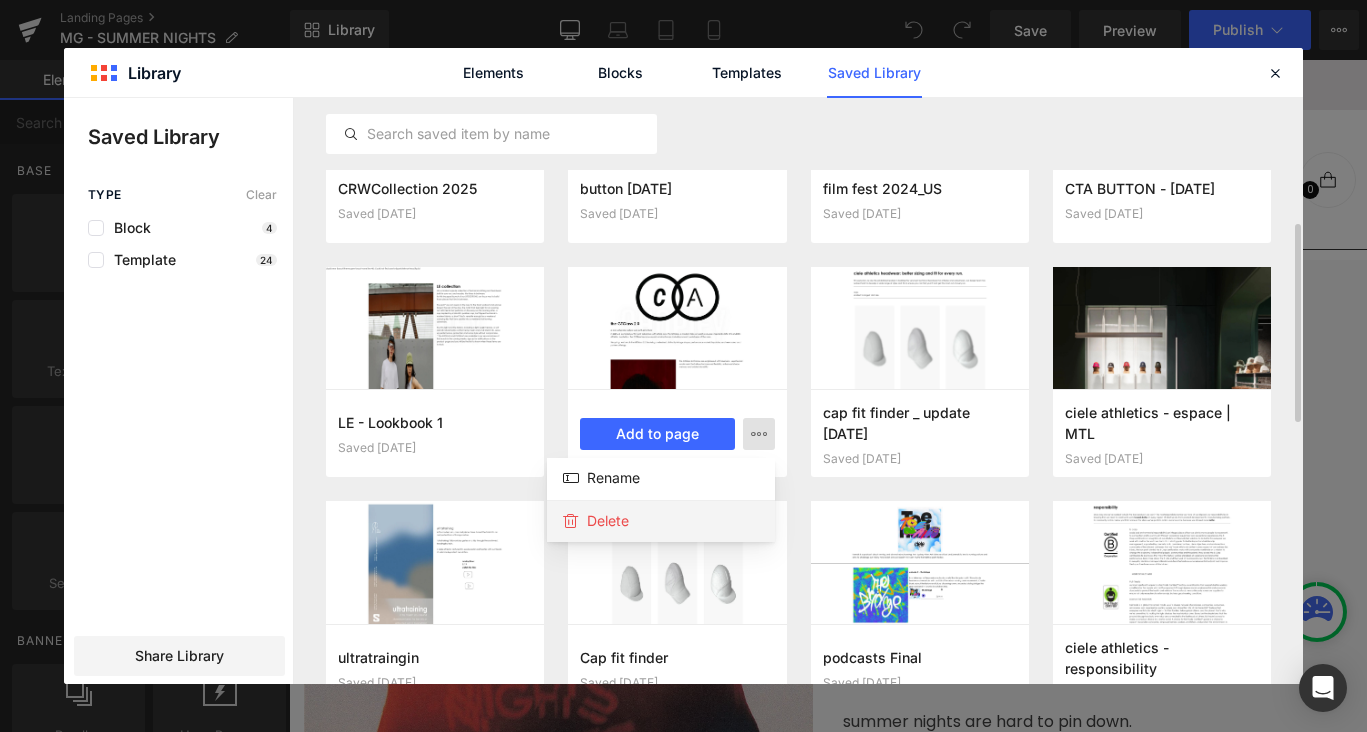 click on "Delete" 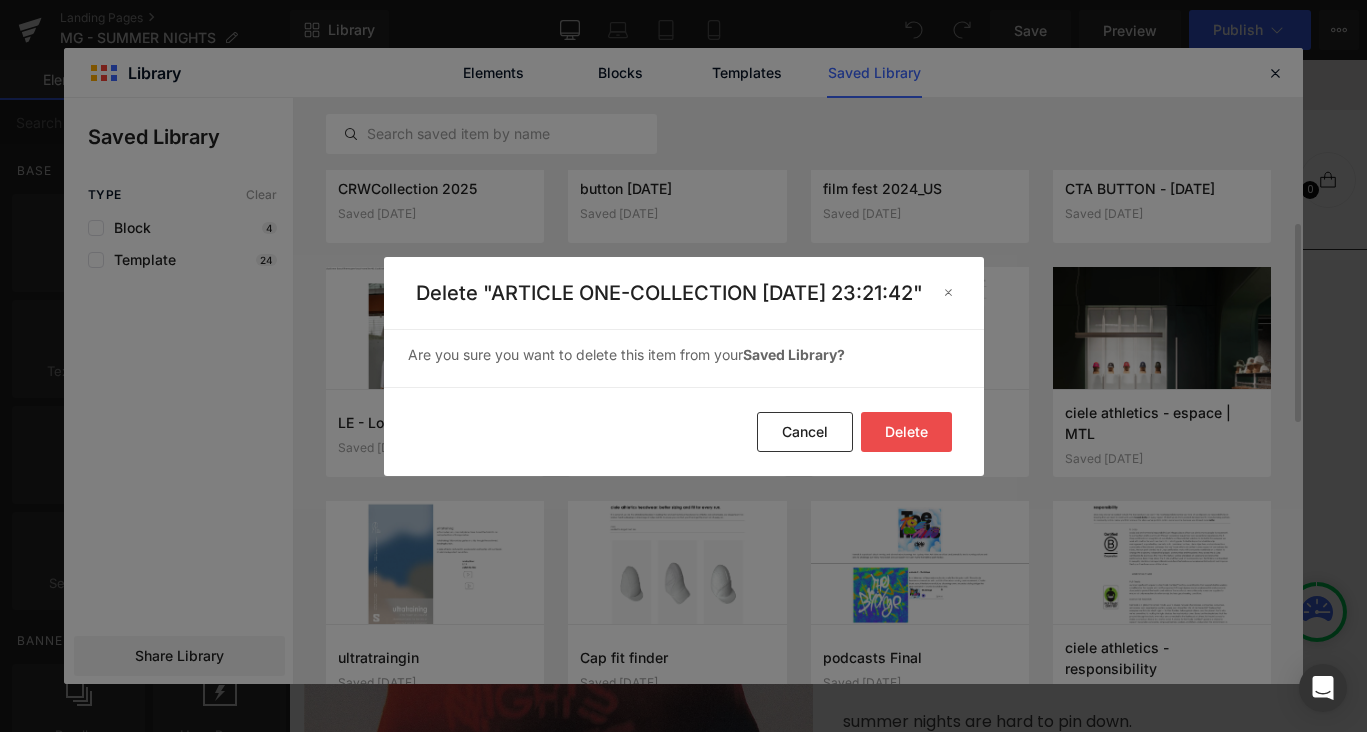click on "Delete" 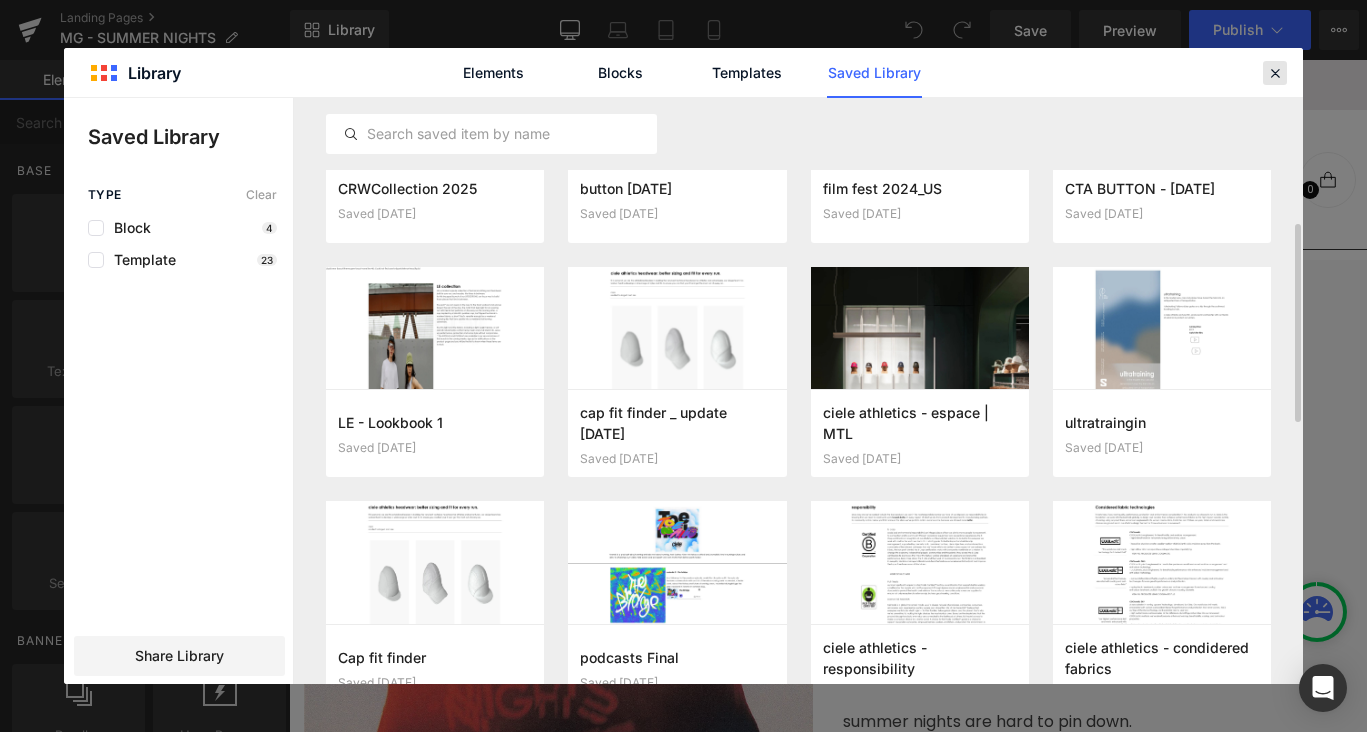 click 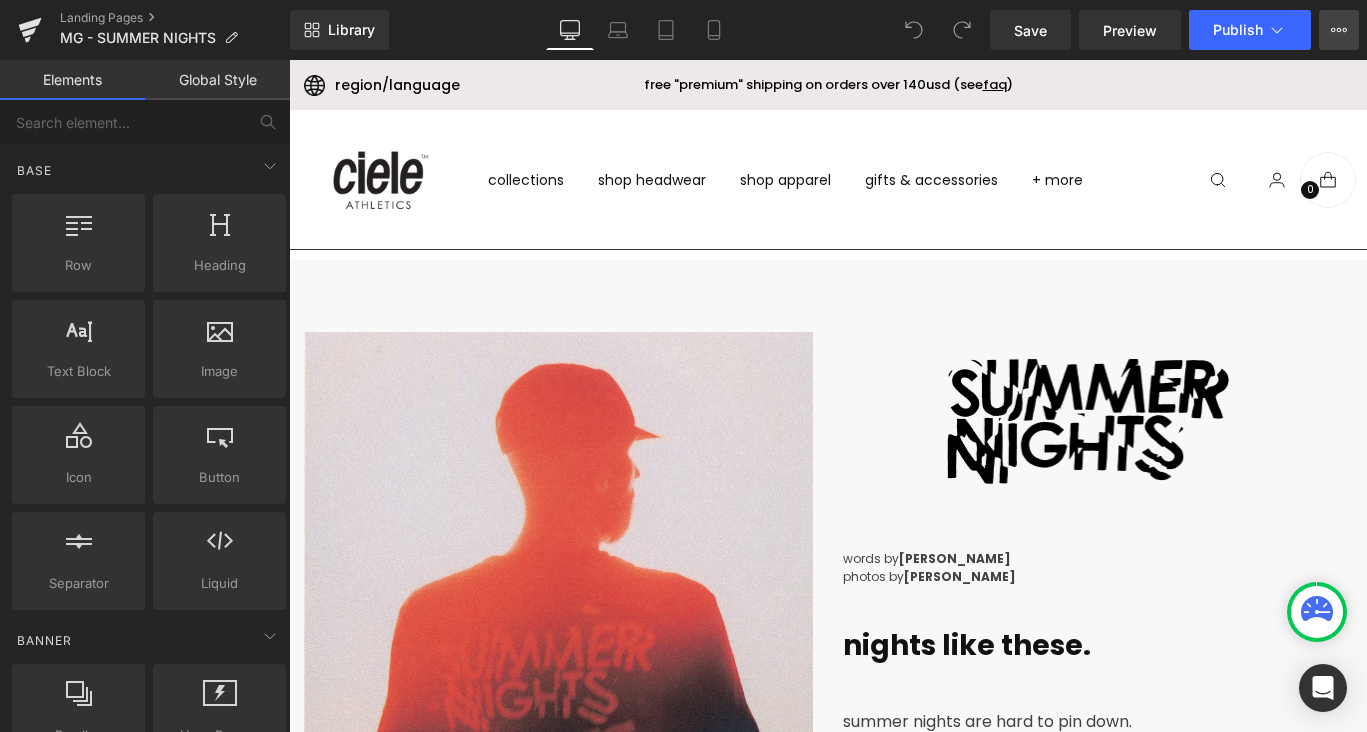 click 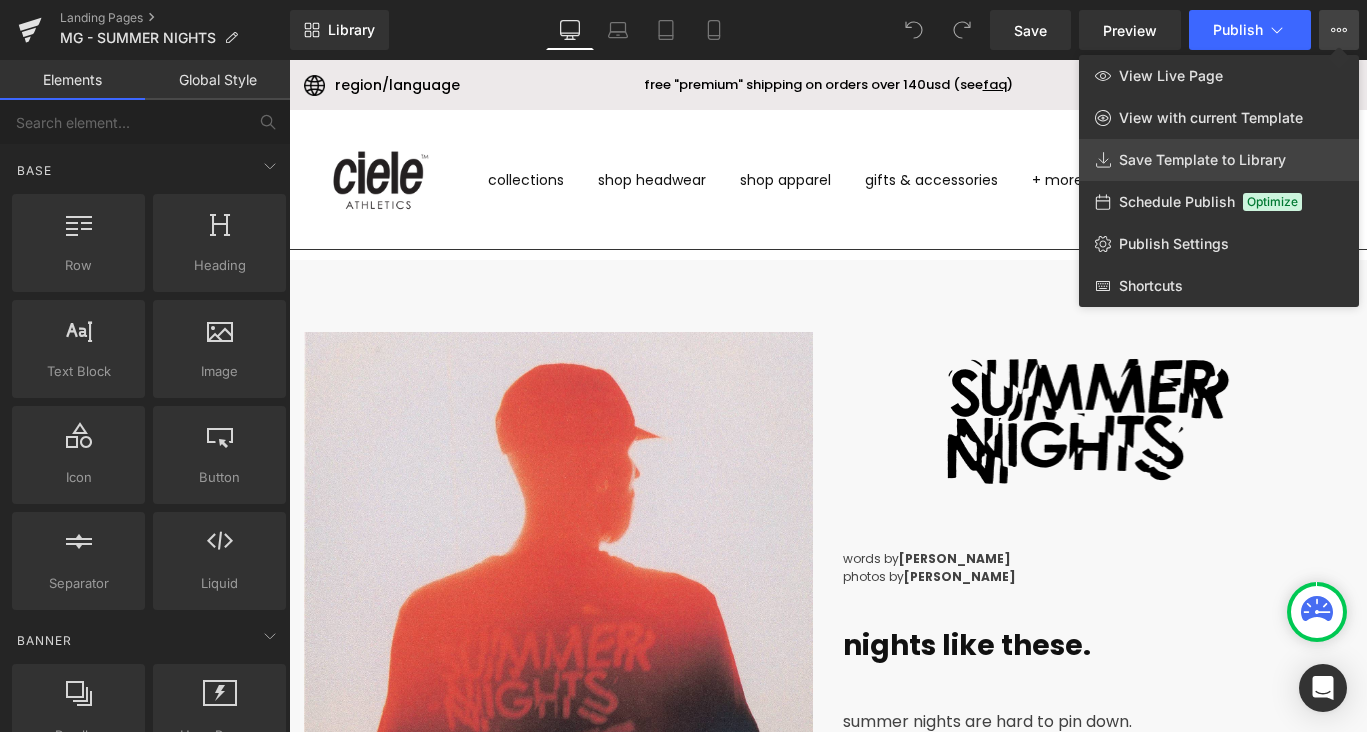 click on "Save Template to Library" at bounding box center (1202, 160) 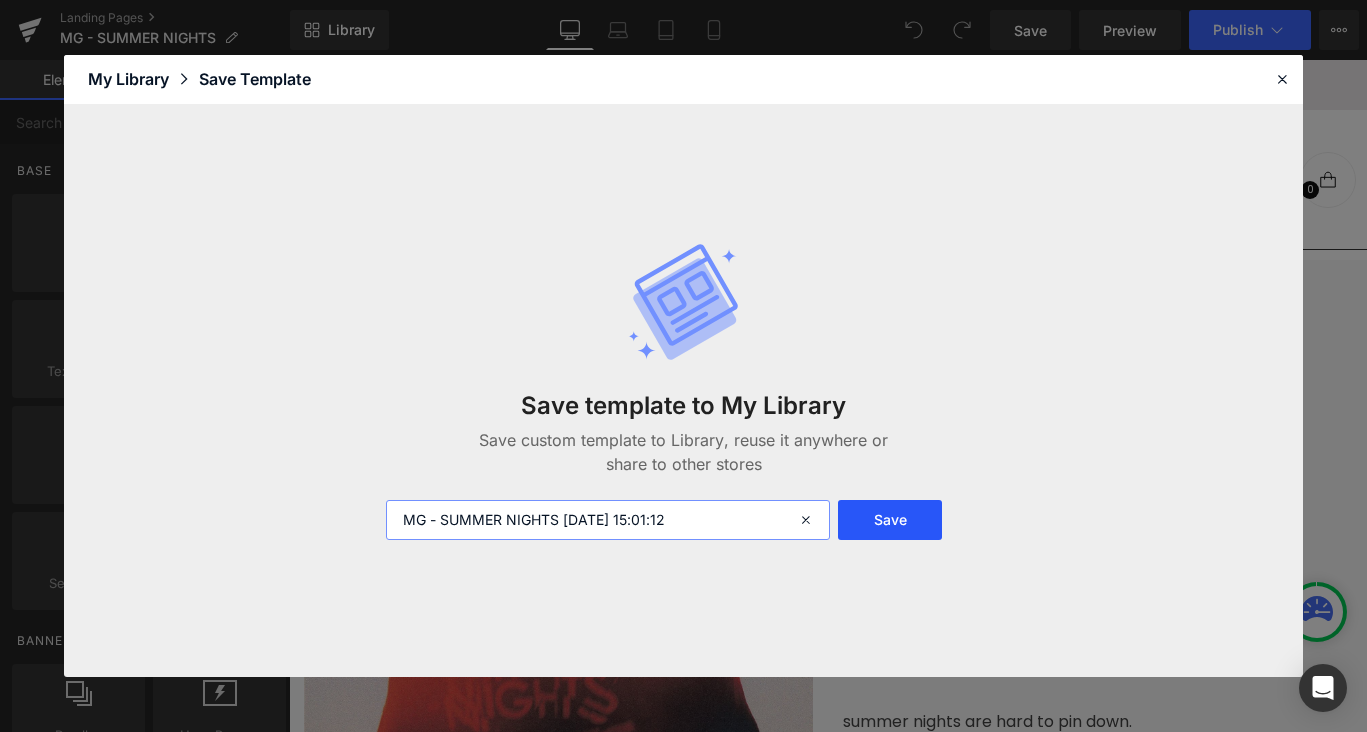 drag, startPoint x: 566, startPoint y: 519, endPoint x: 879, endPoint y: 519, distance: 313 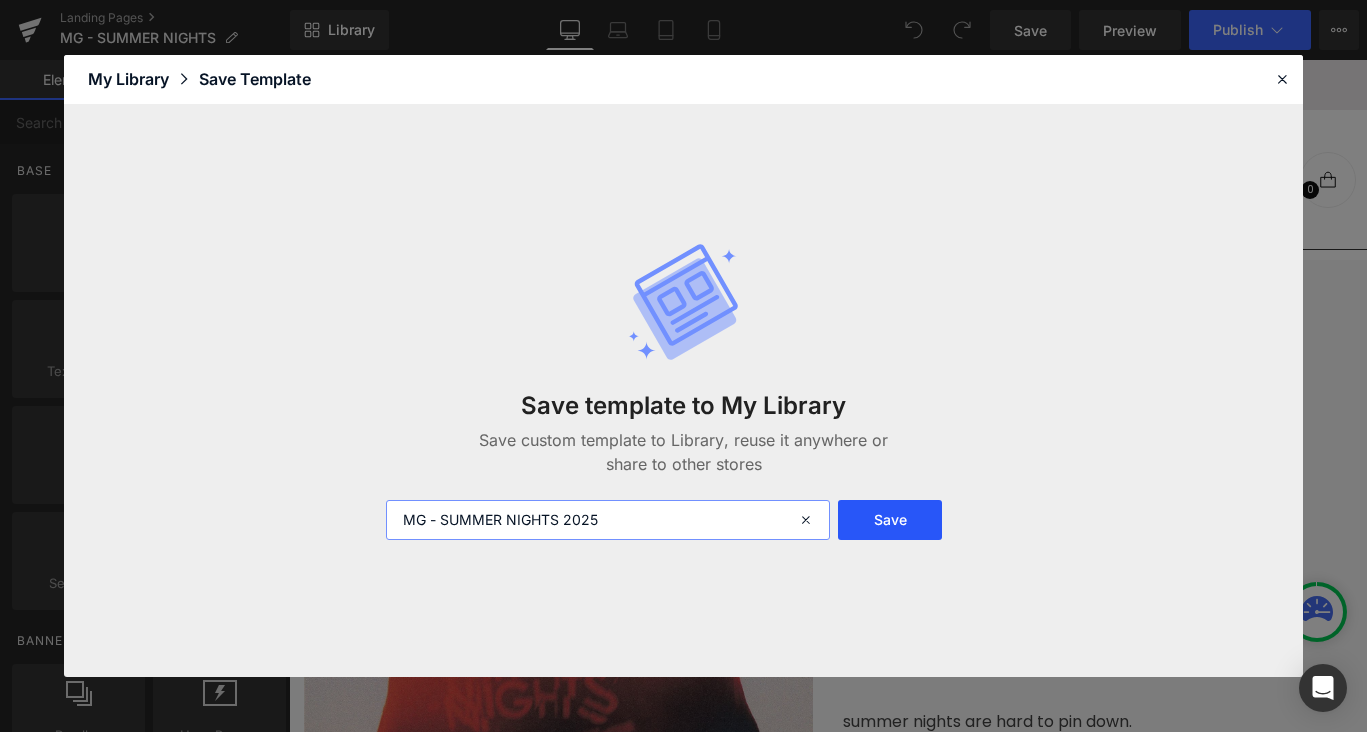 type on "MG - SUMMER NIGHTS 2025" 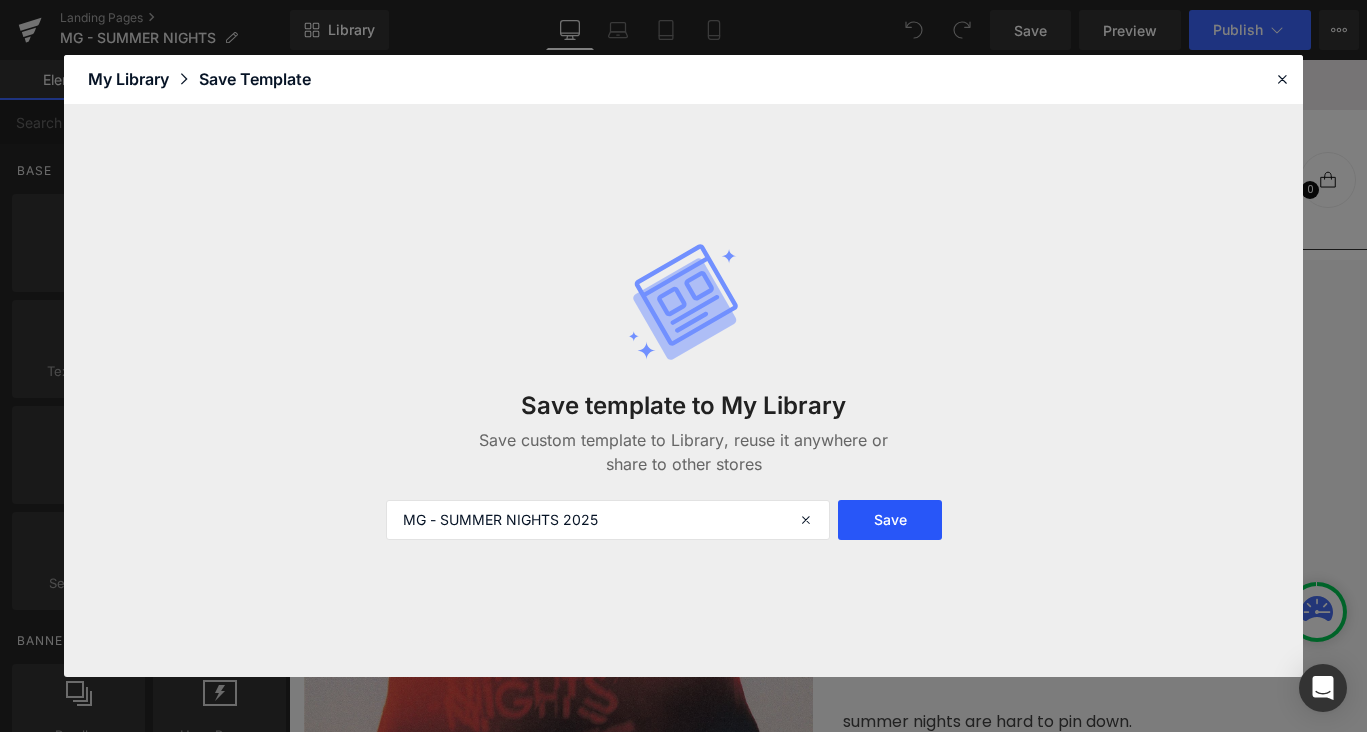 click on "Save" at bounding box center (889, 520) 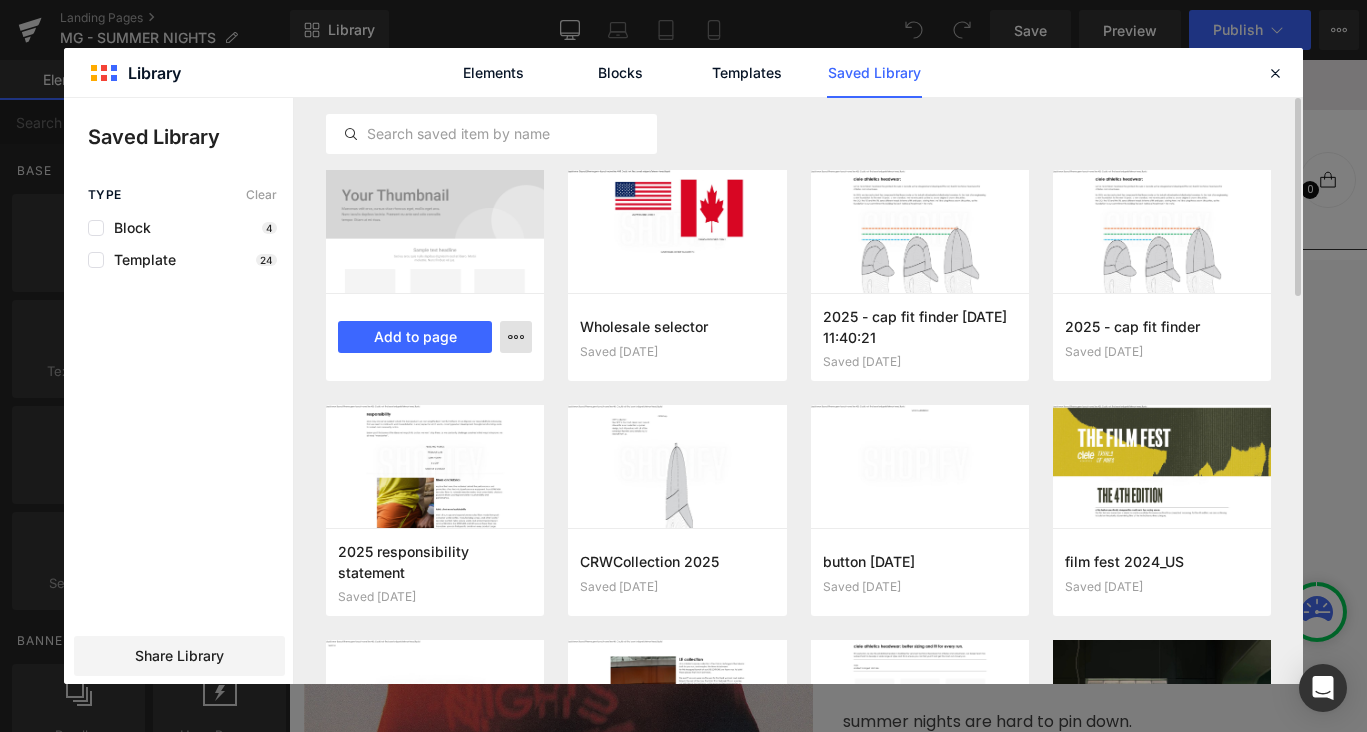 click at bounding box center [516, 337] 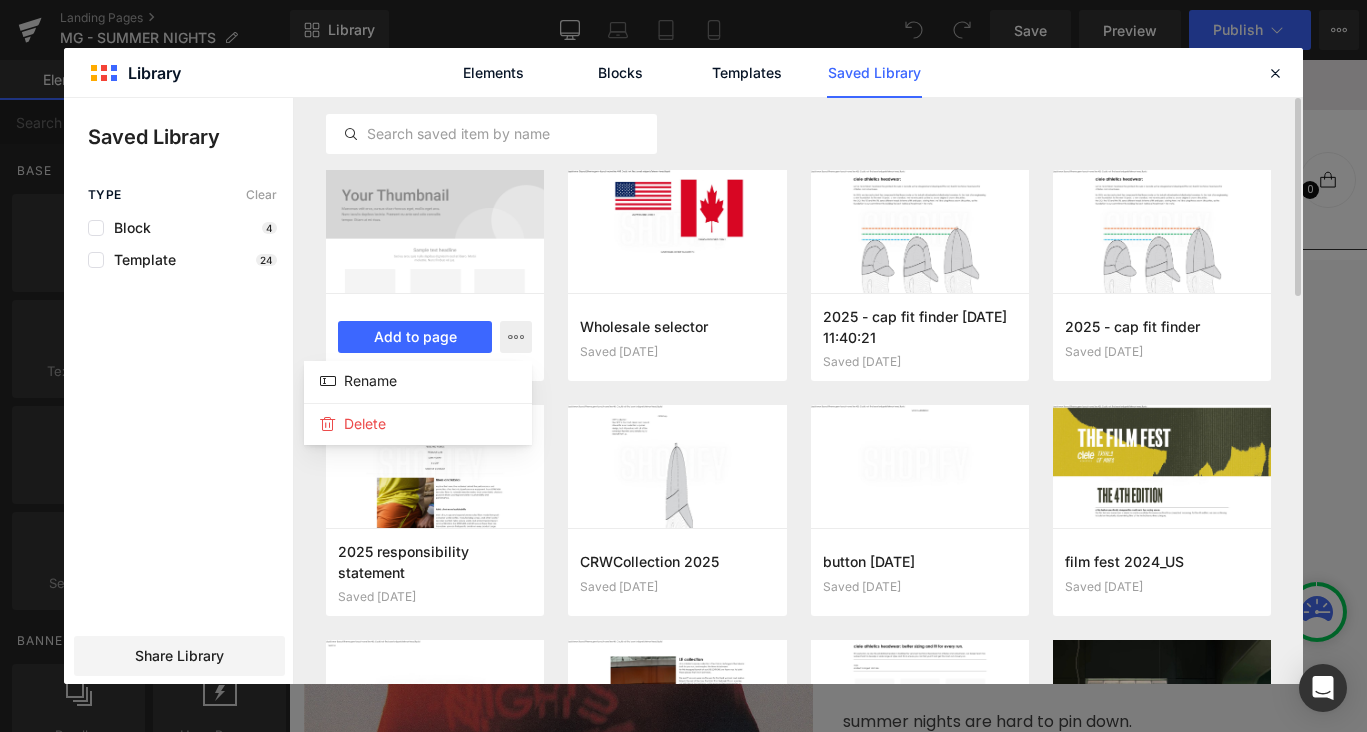 click at bounding box center [683, 391] 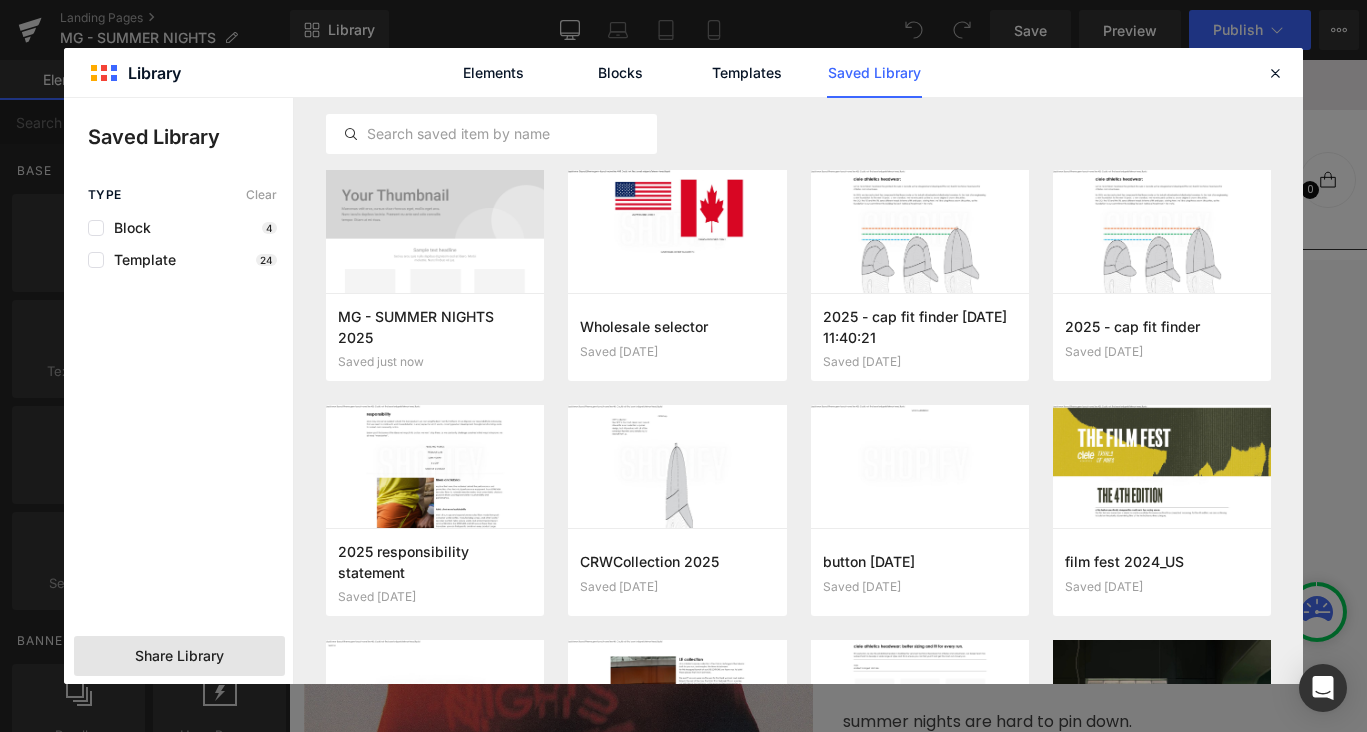 click on "Share Library" at bounding box center [179, 656] 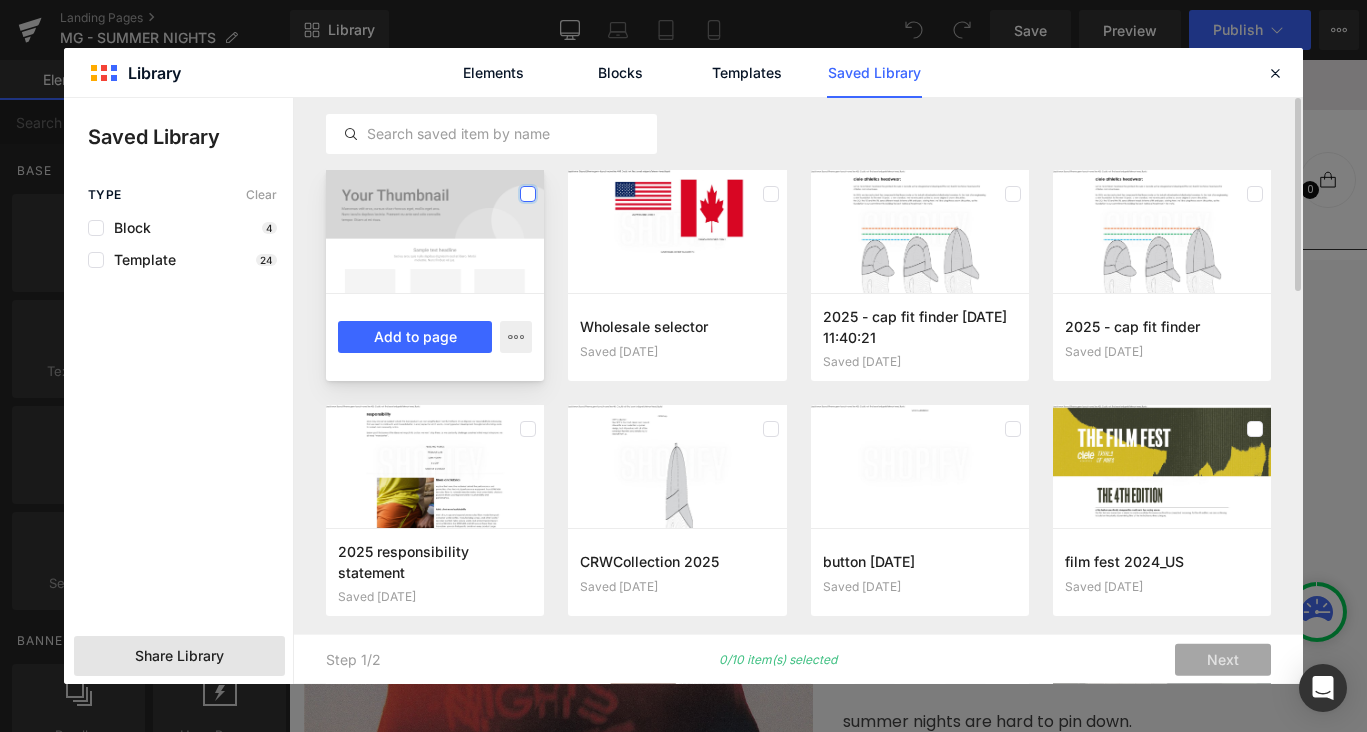 click at bounding box center [528, 194] 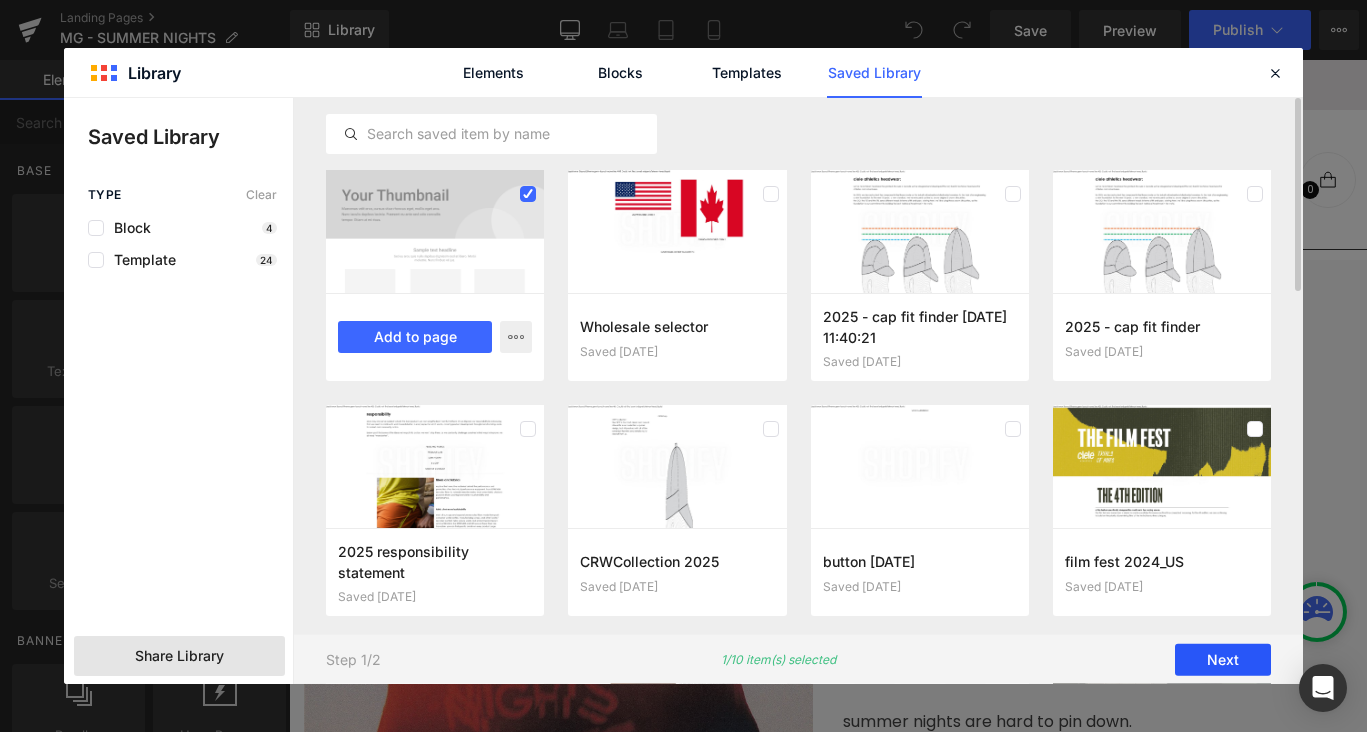 click on "Next" at bounding box center [1223, 660] 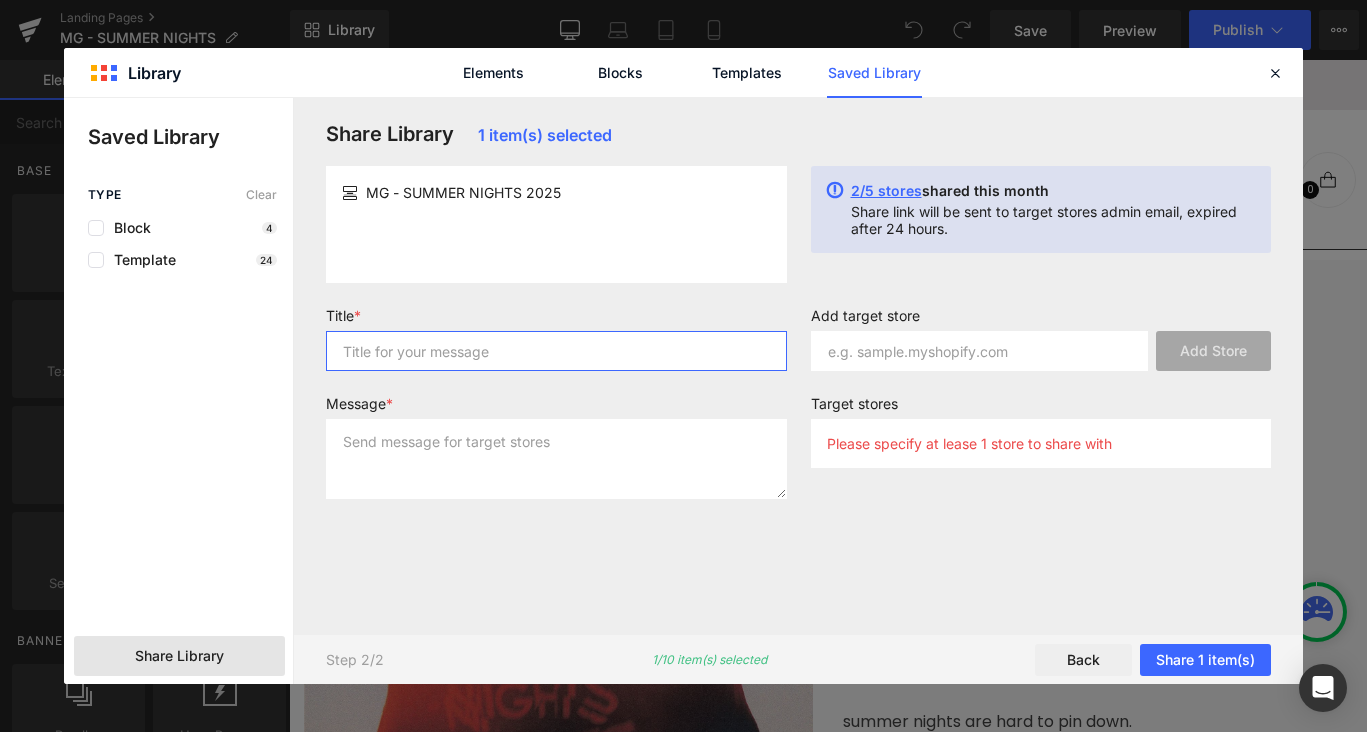 click at bounding box center [556, 351] 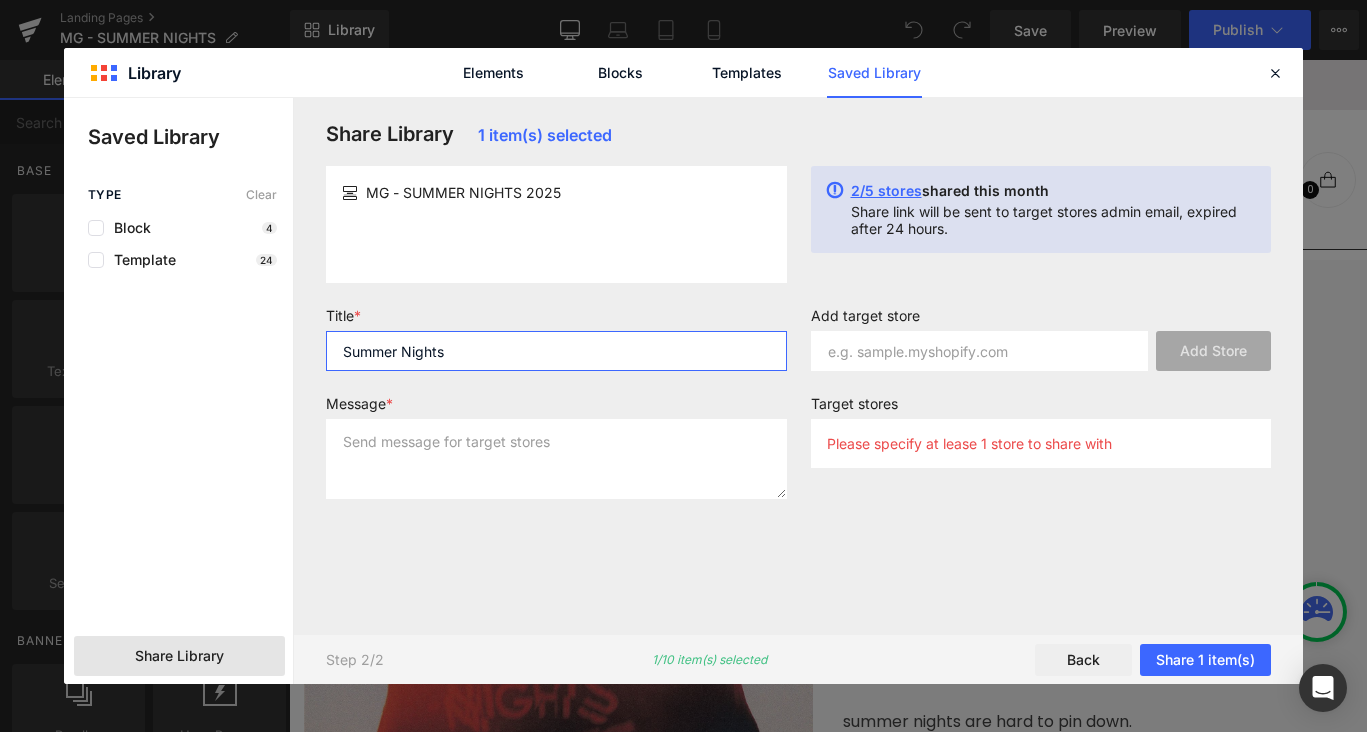 type on "Summer Nights" 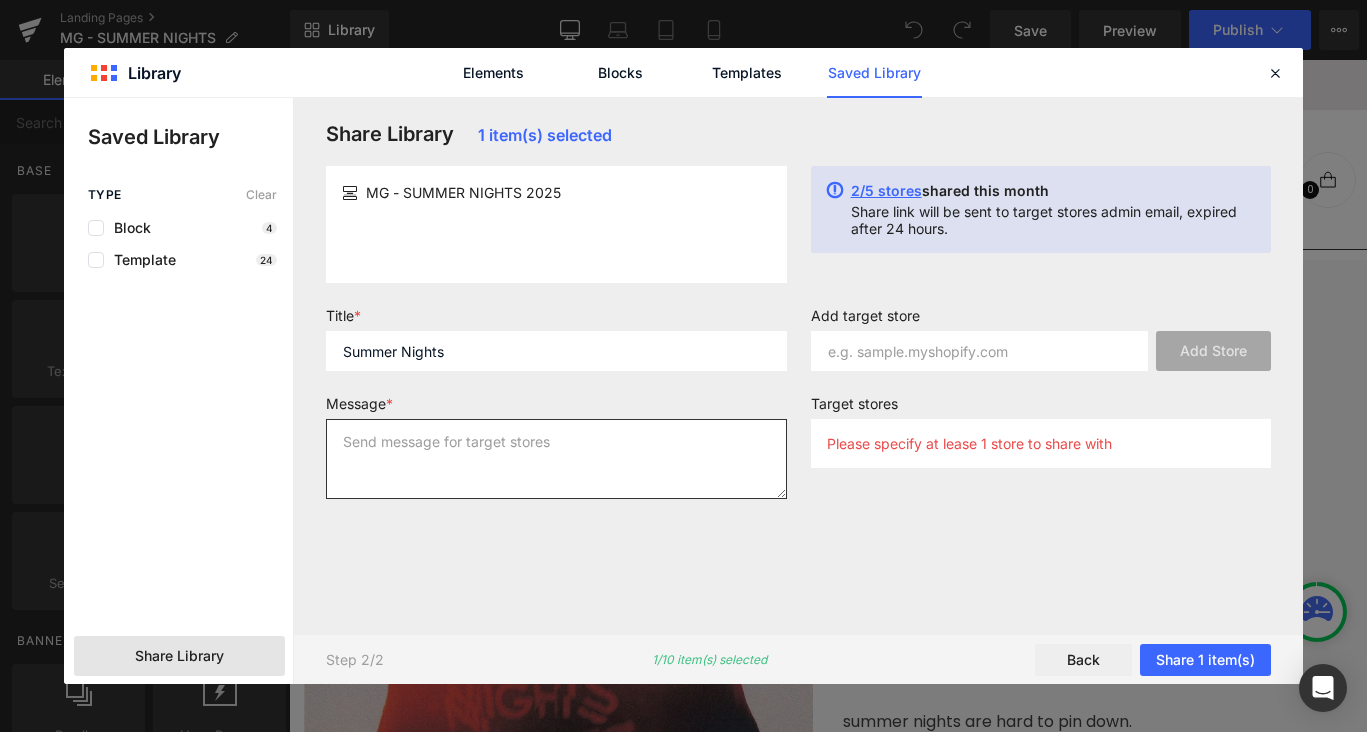 click at bounding box center [556, 459] 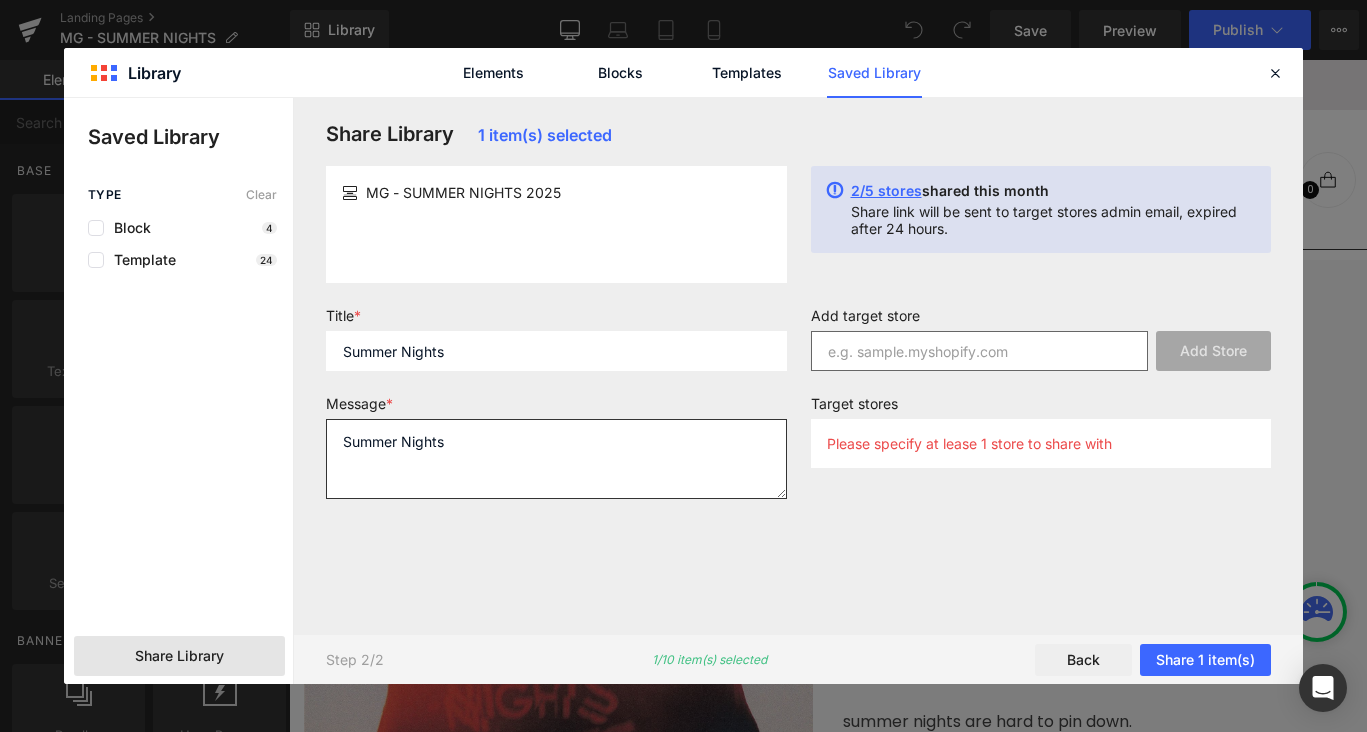 type on "Summer Nights" 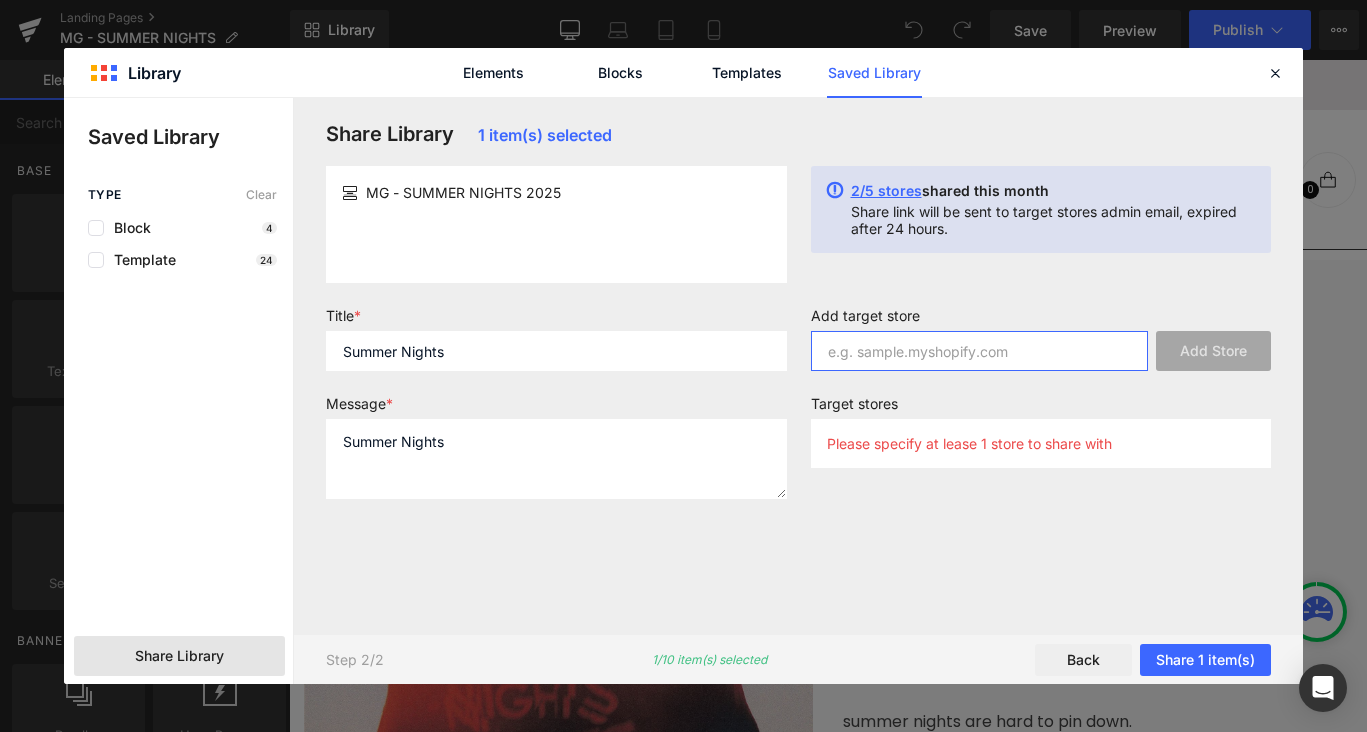 click at bounding box center [980, 351] 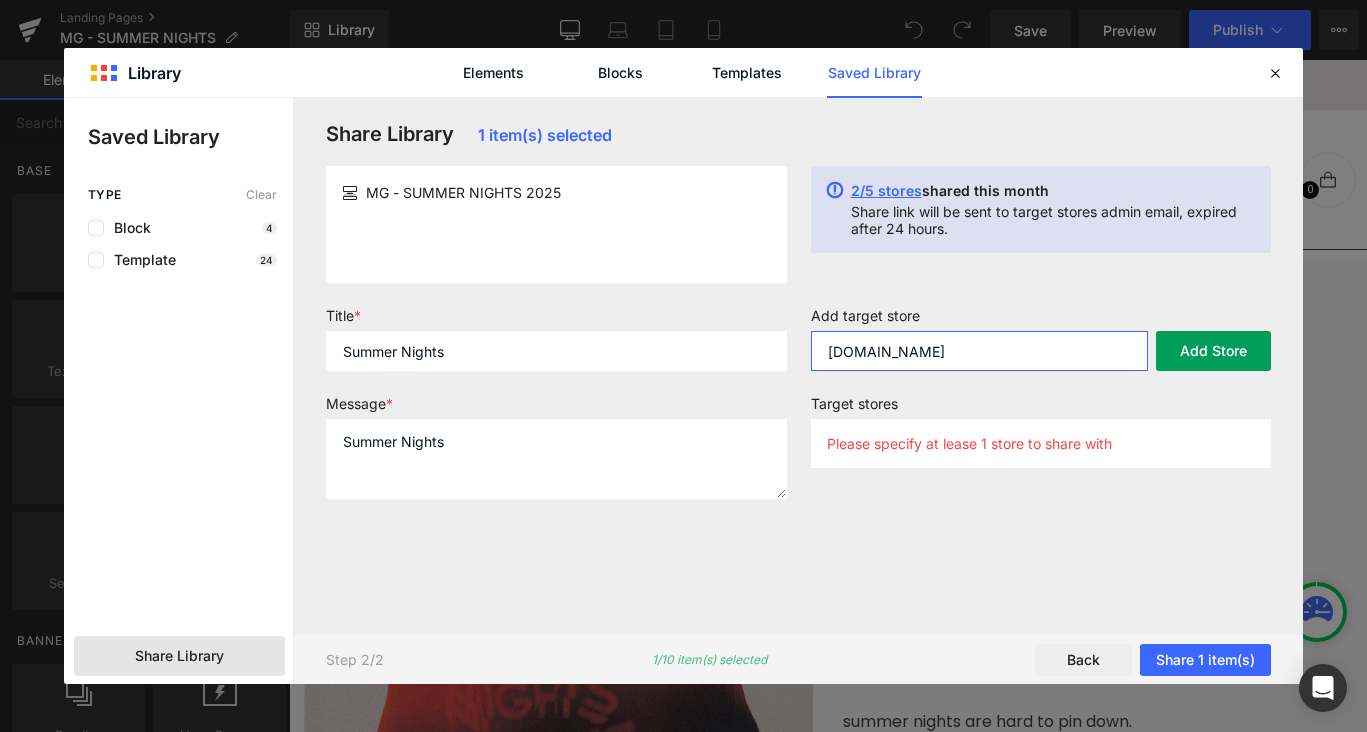 type on "[DOMAIN_NAME]" 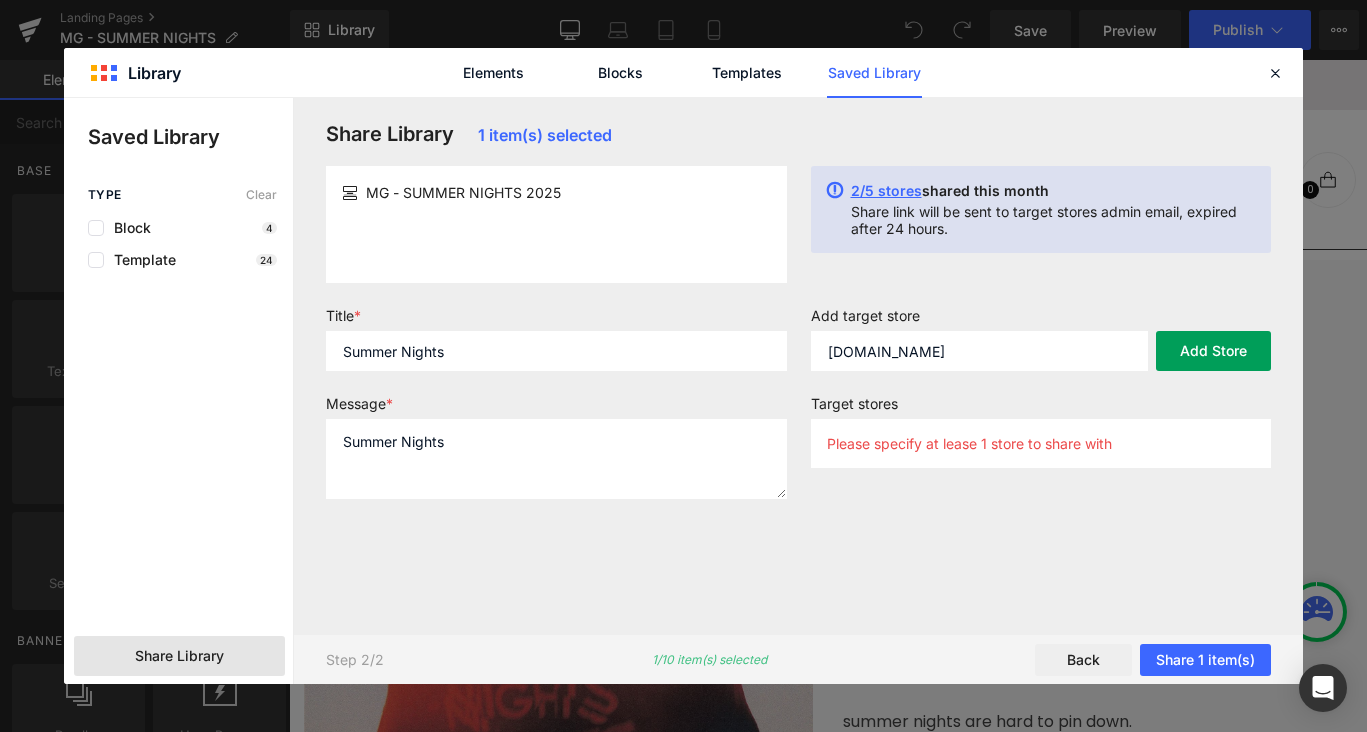 click on "Add Store" at bounding box center [1213, 351] 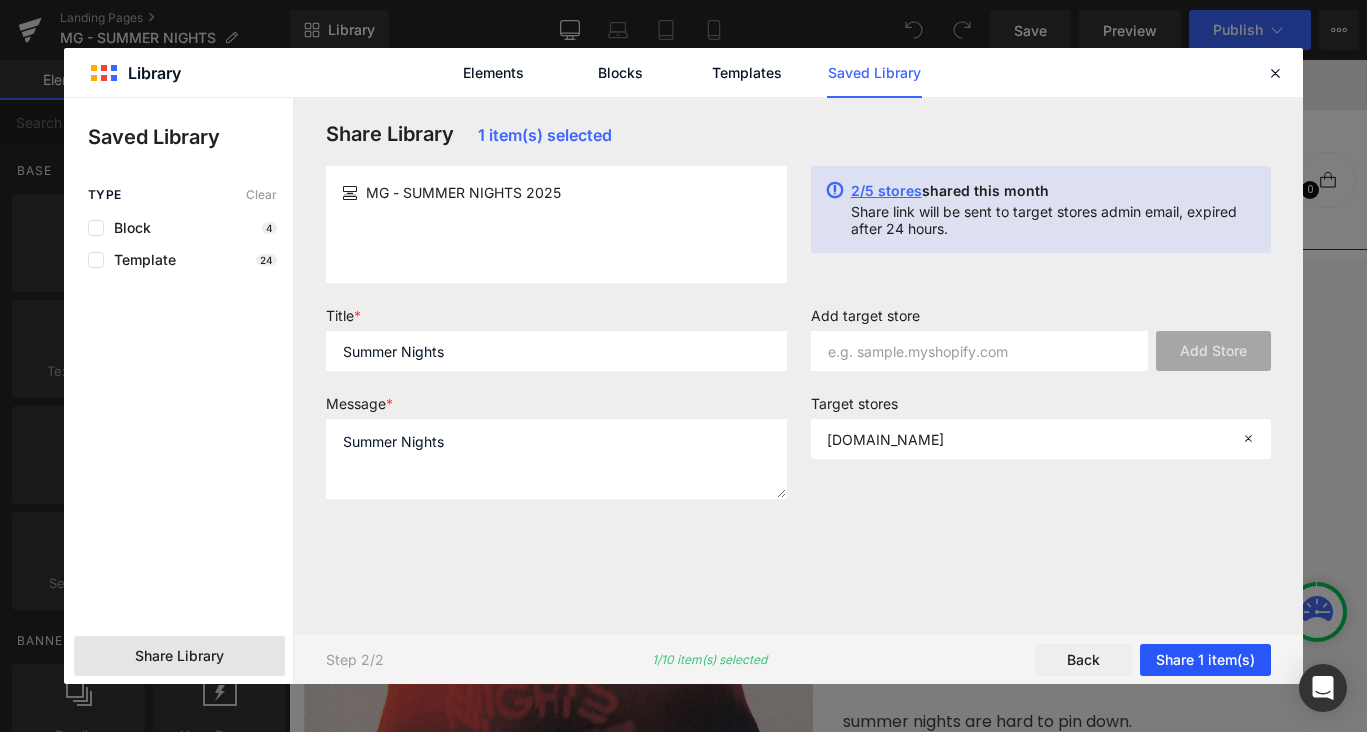 click on "Share 1 item(s)" at bounding box center (1205, 660) 